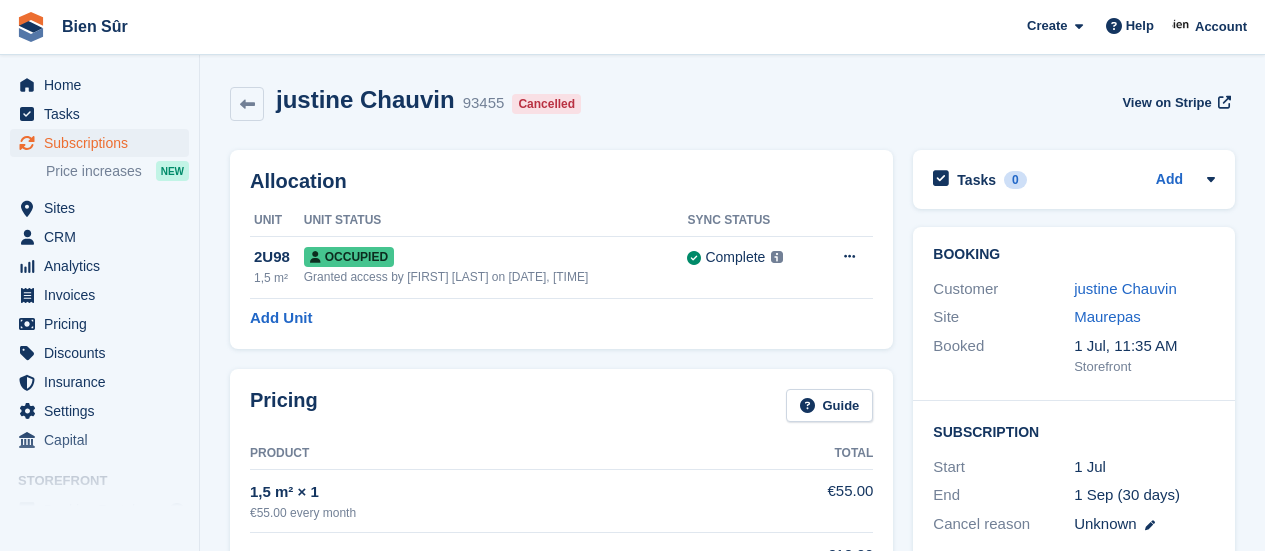 scroll, scrollTop: 0, scrollLeft: 0, axis: both 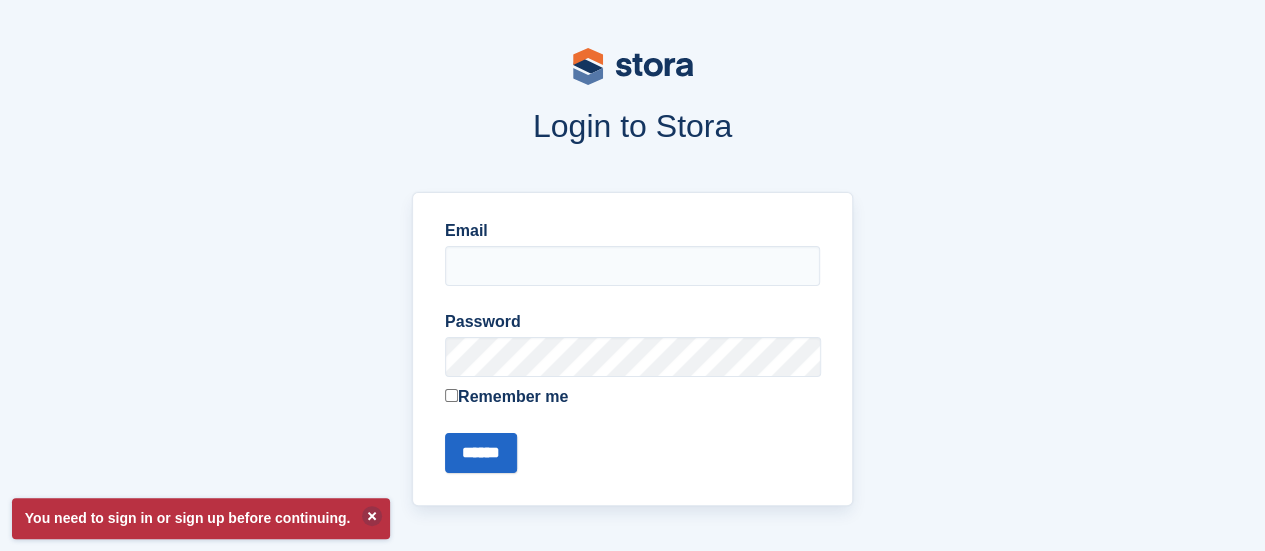 type on "**********" 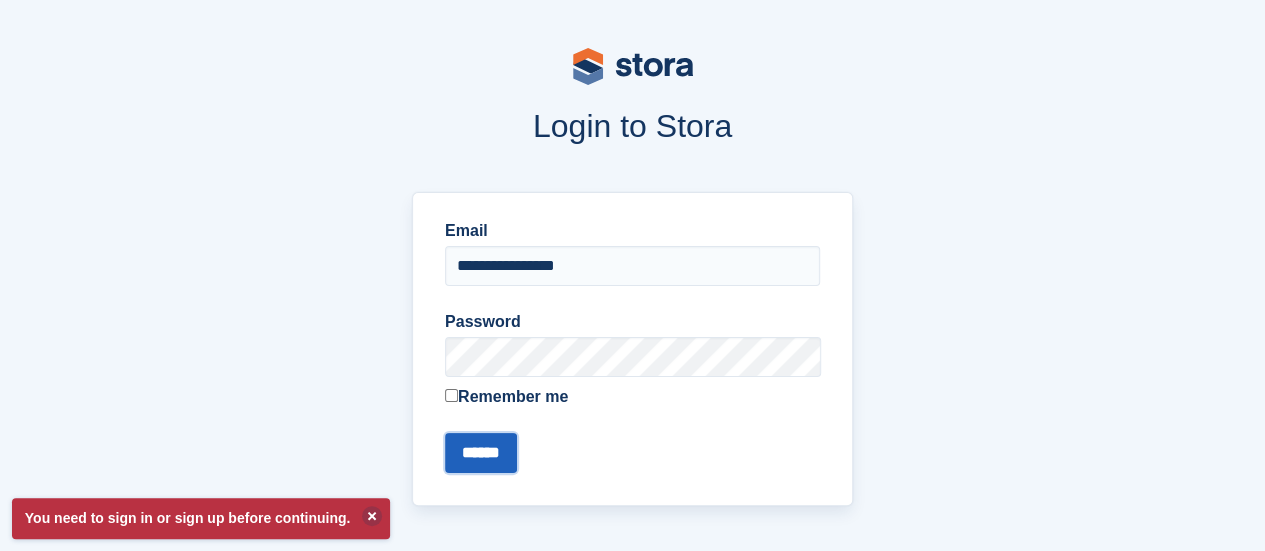 click on "******" at bounding box center (481, 453) 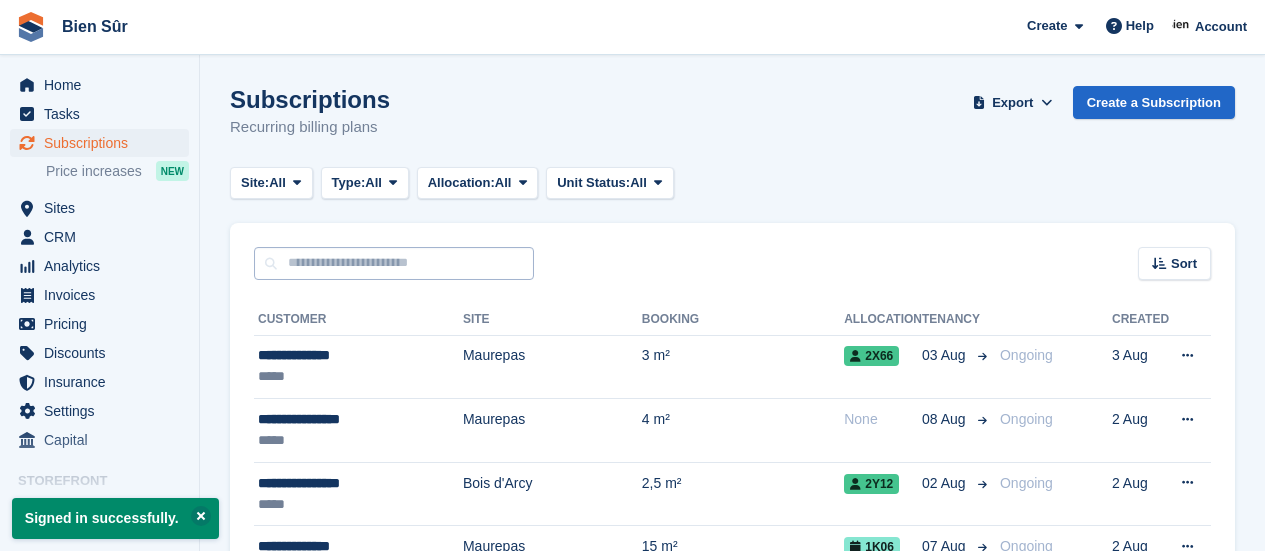 scroll, scrollTop: 0, scrollLeft: 0, axis: both 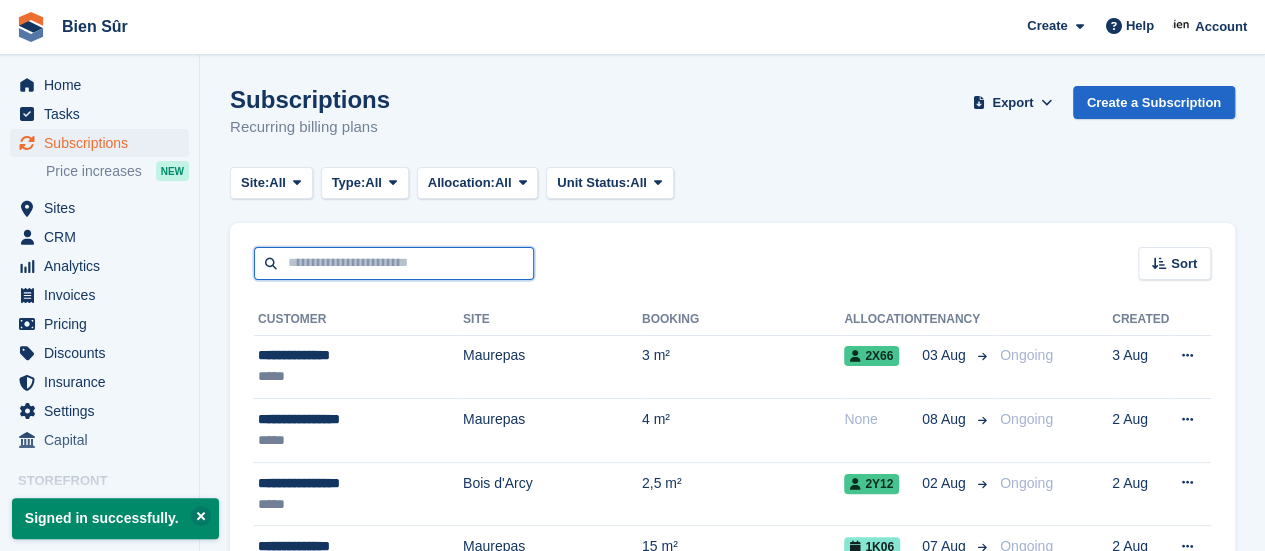 click at bounding box center (394, 263) 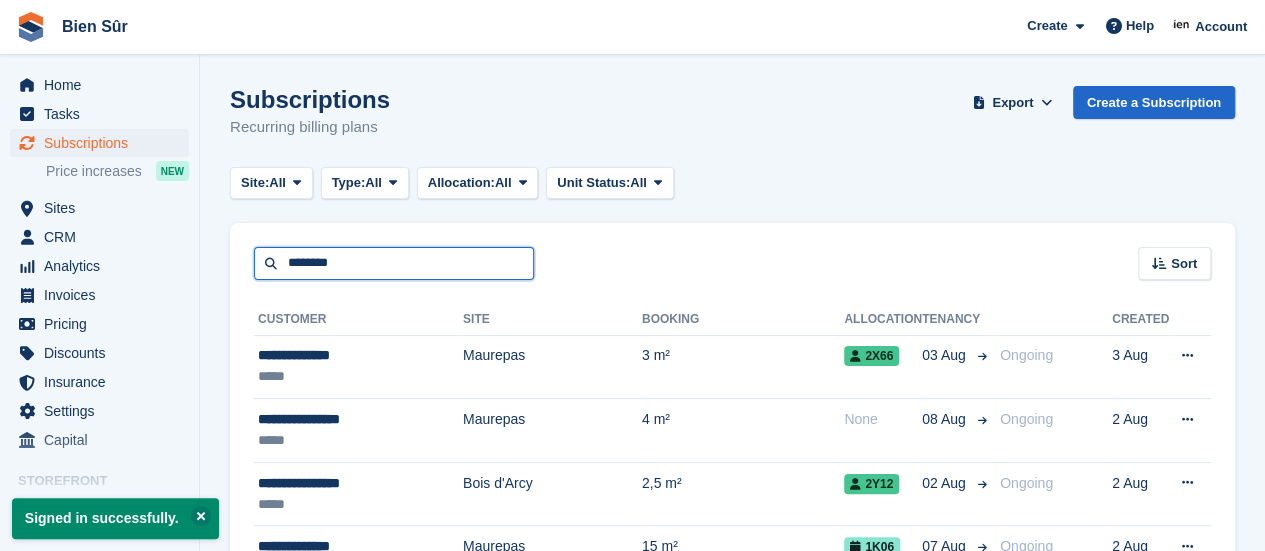 type on "********" 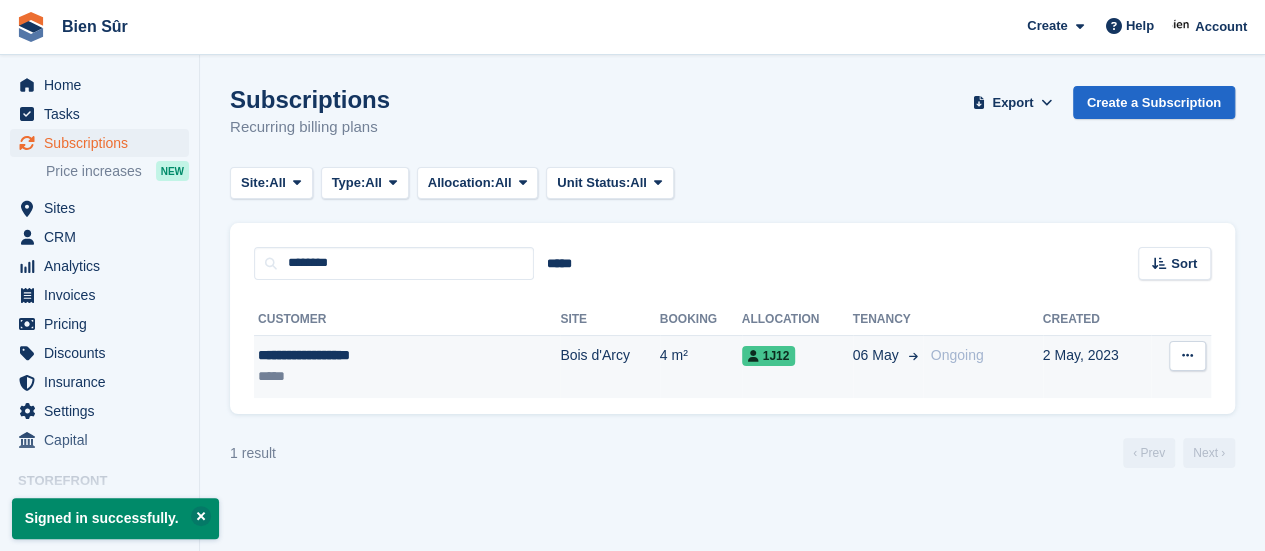 click on "**********" at bounding box center (363, 355) 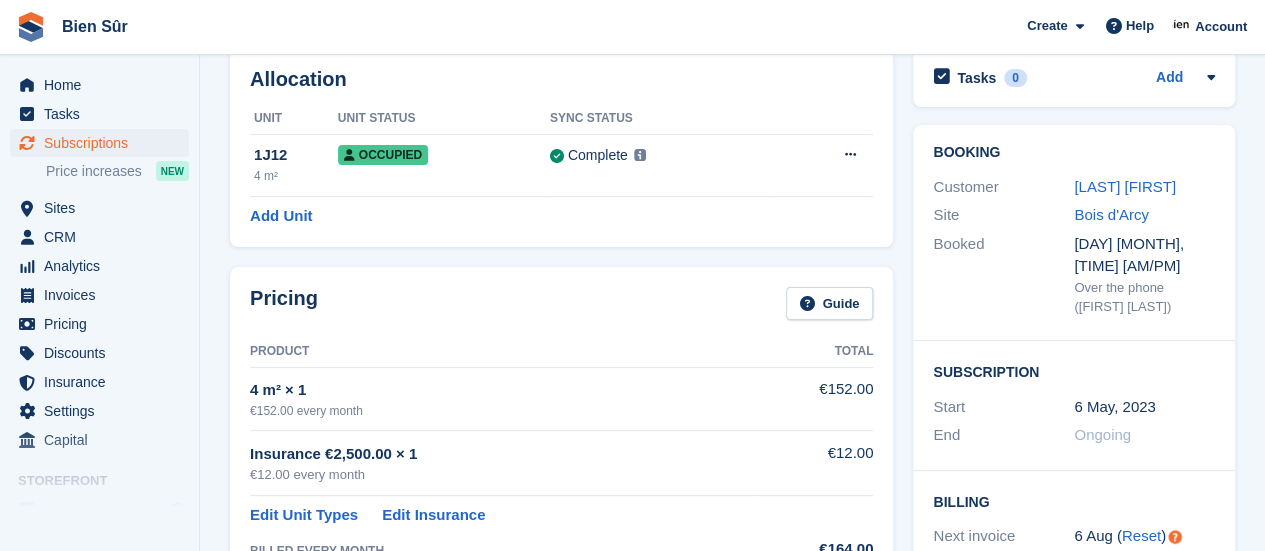 scroll, scrollTop: 0, scrollLeft: 0, axis: both 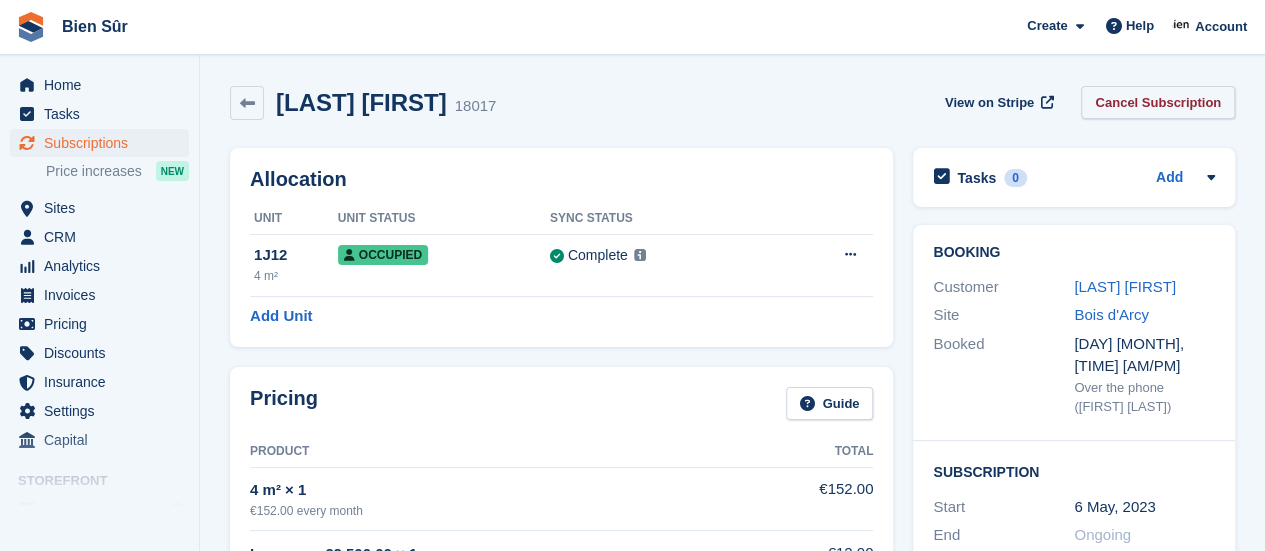 click on "Cancel Subscription" at bounding box center [1158, 102] 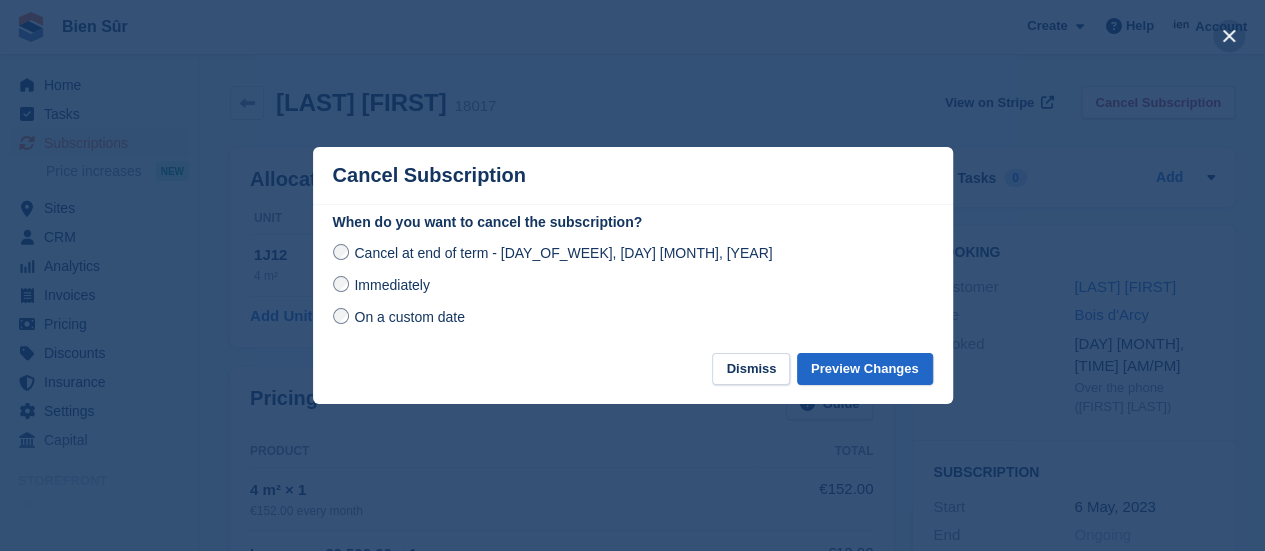 click at bounding box center [1229, 36] 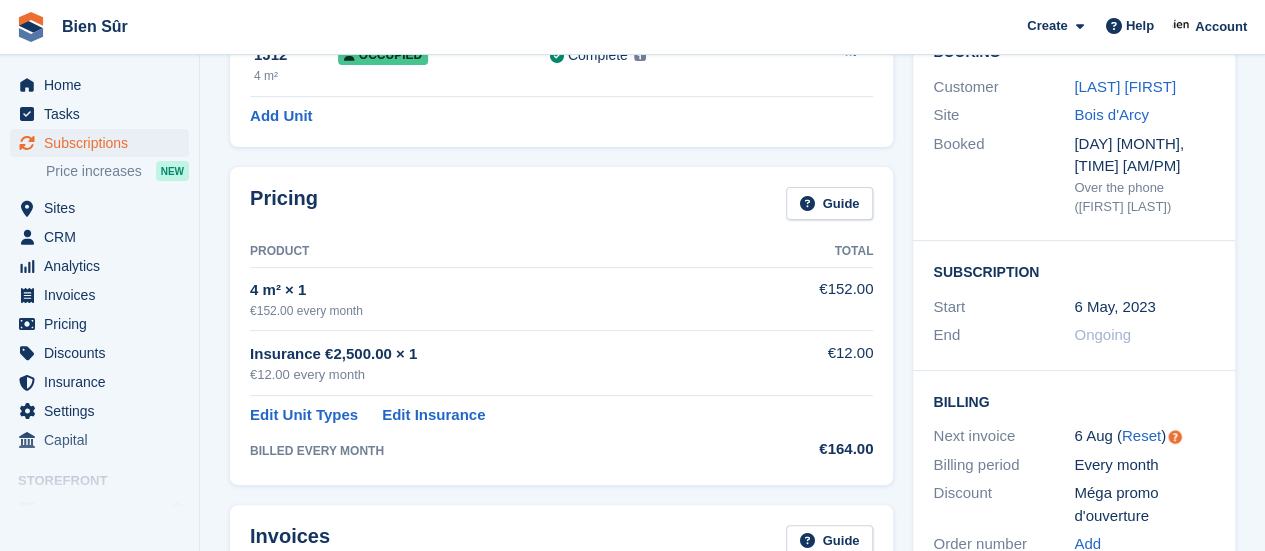 scroll, scrollTop: 0, scrollLeft: 0, axis: both 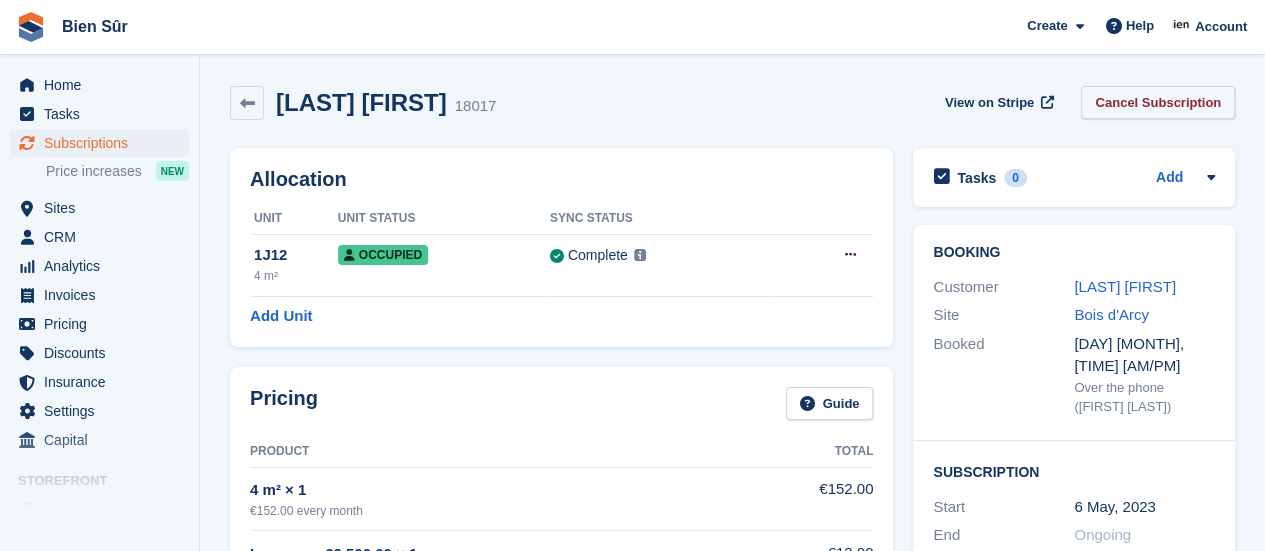 click on "Cancel Subscription" at bounding box center (1158, 102) 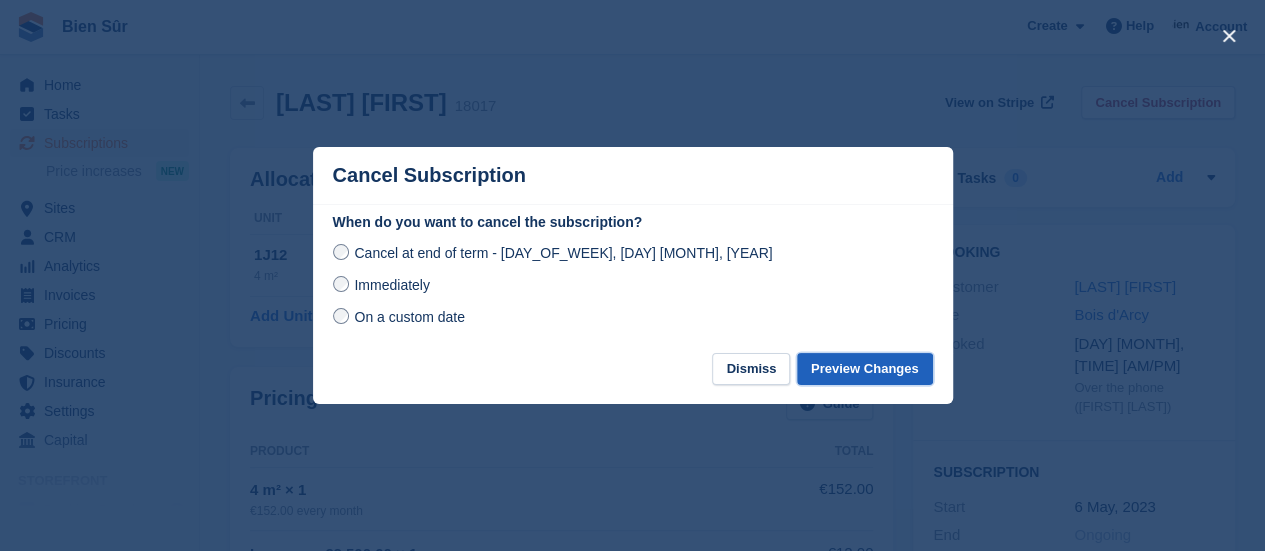 click on "Preview Changes" at bounding box center (865, 369) 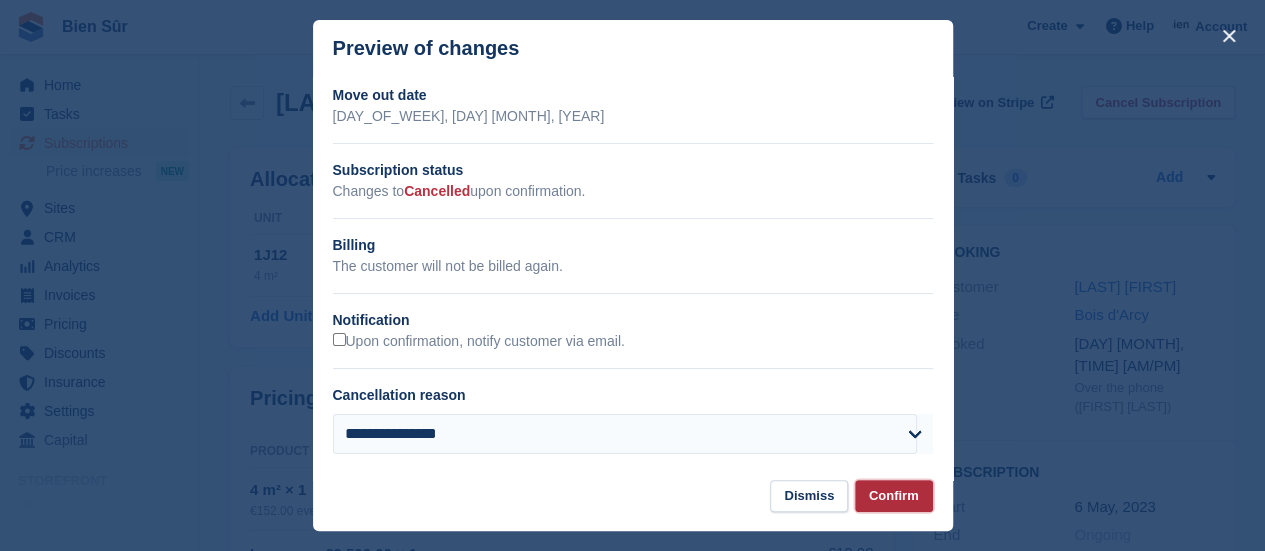 click on "Confirm" at bounding box center [894, 496] 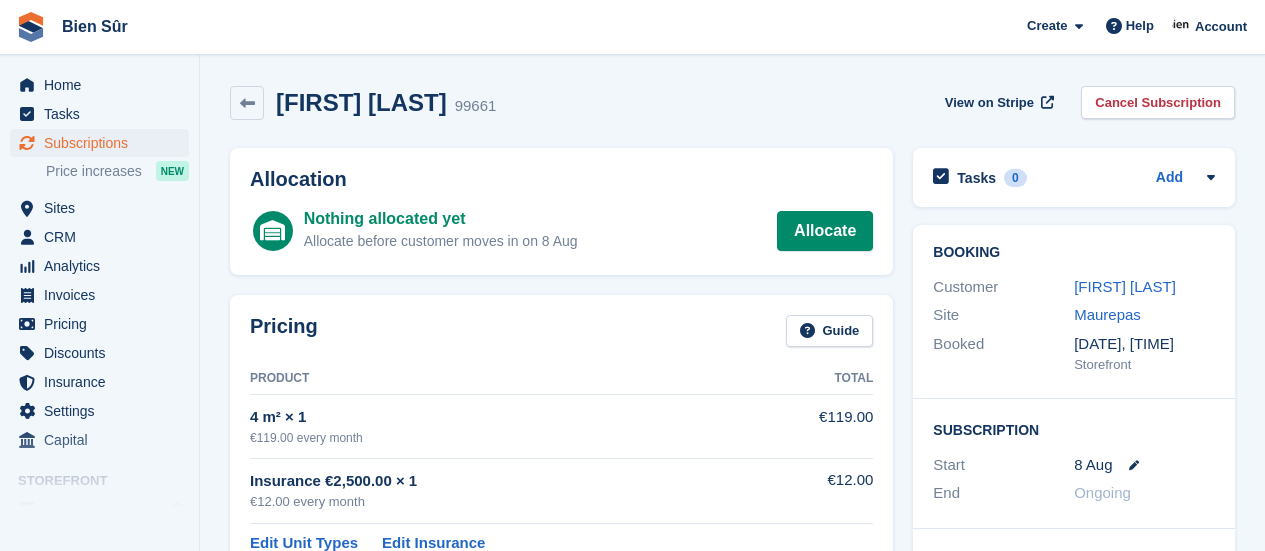 scroll, scrollTop: 0, scrollLeft: 0, axis: both 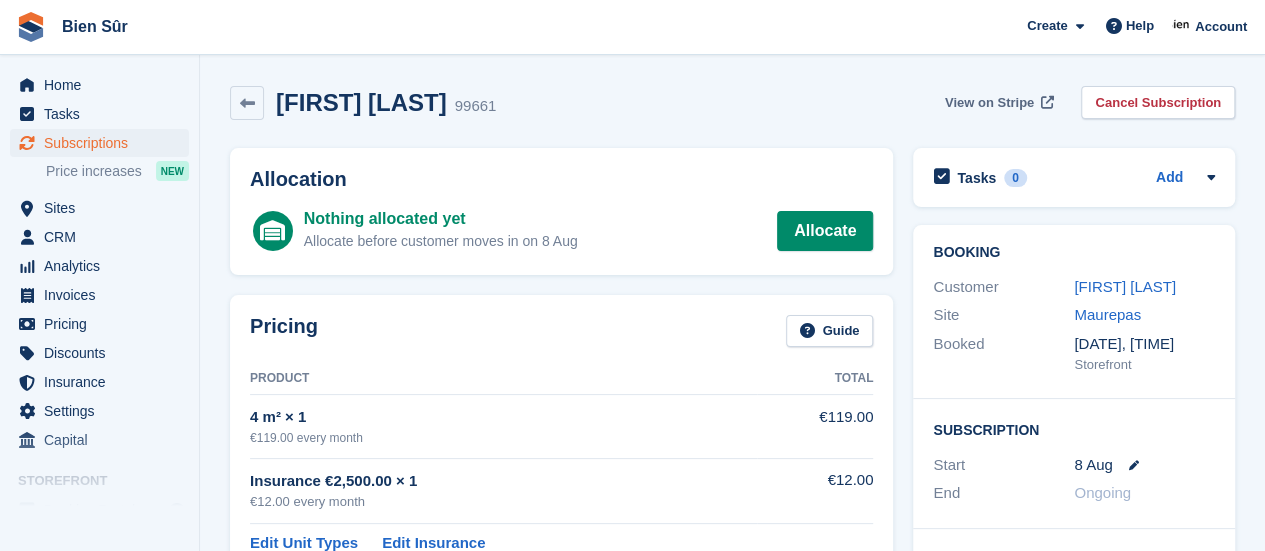 click on "View on Stripe" at bounding box center [989, 103] 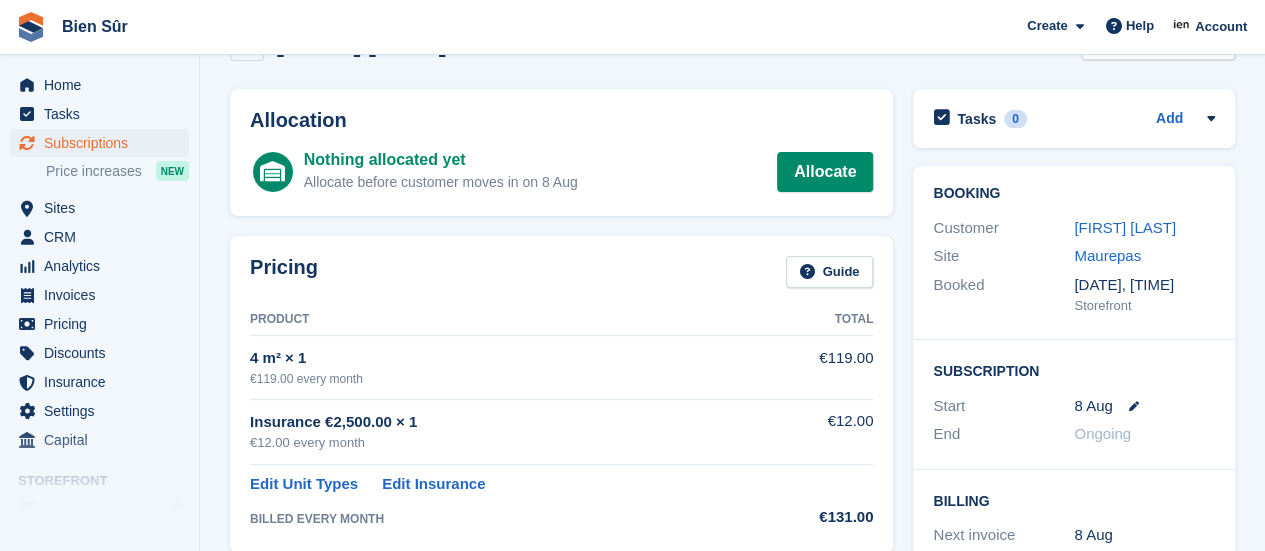 scroll, scrollTop: 100, scrollLeft: 0, axis: vertical 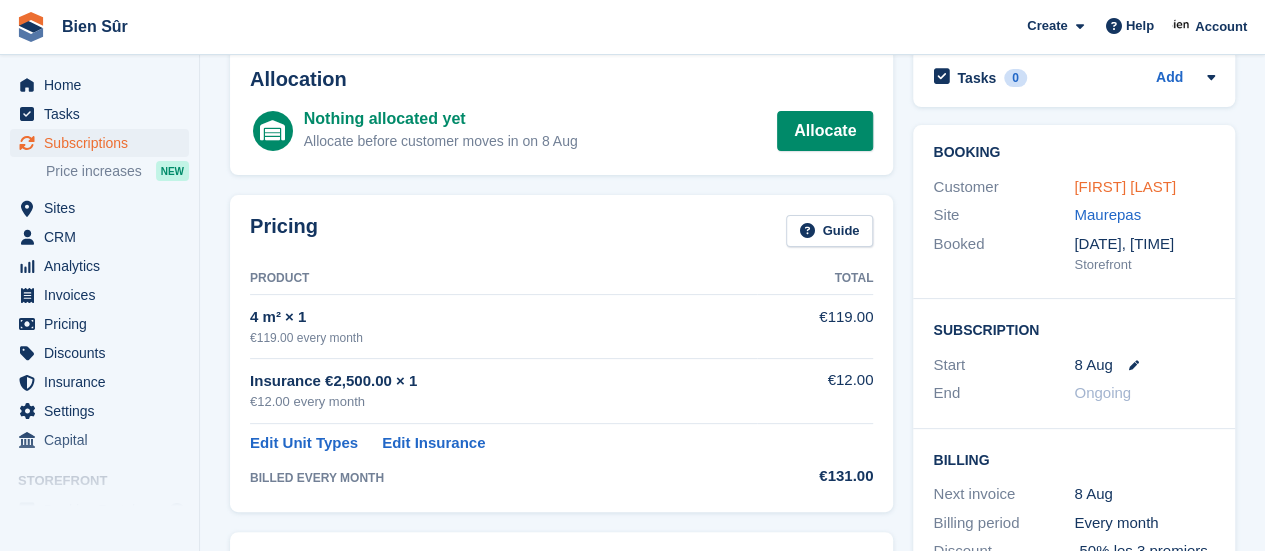 click on "[FIRST] [LAST]" at bounding box center (1125, 186) 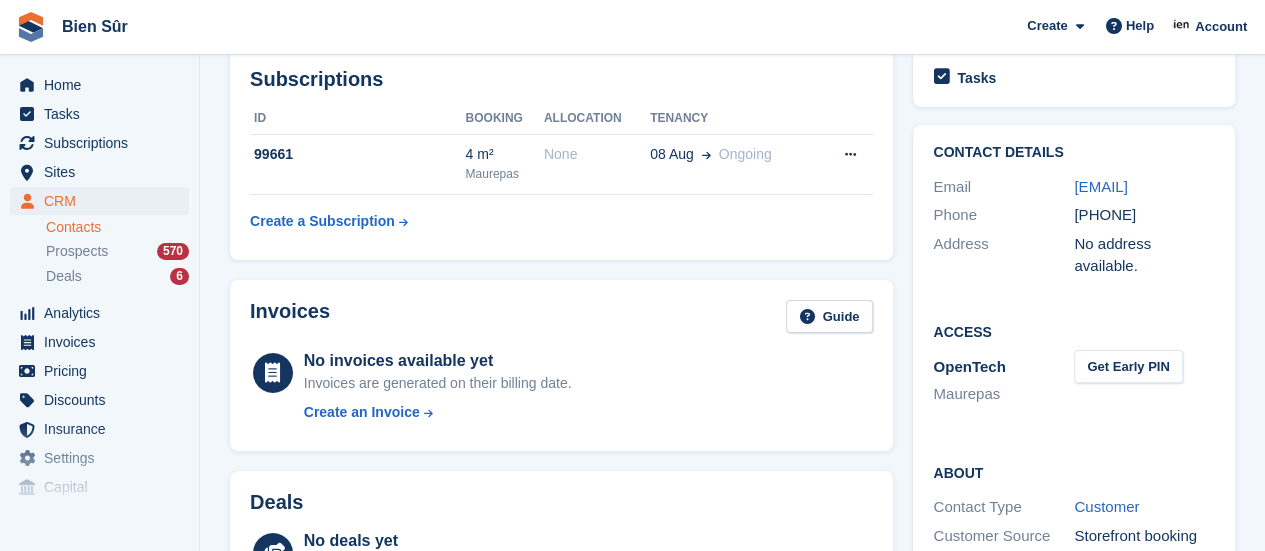 scroll, scrollTop: 0, scrollLeft: 0, axis: both 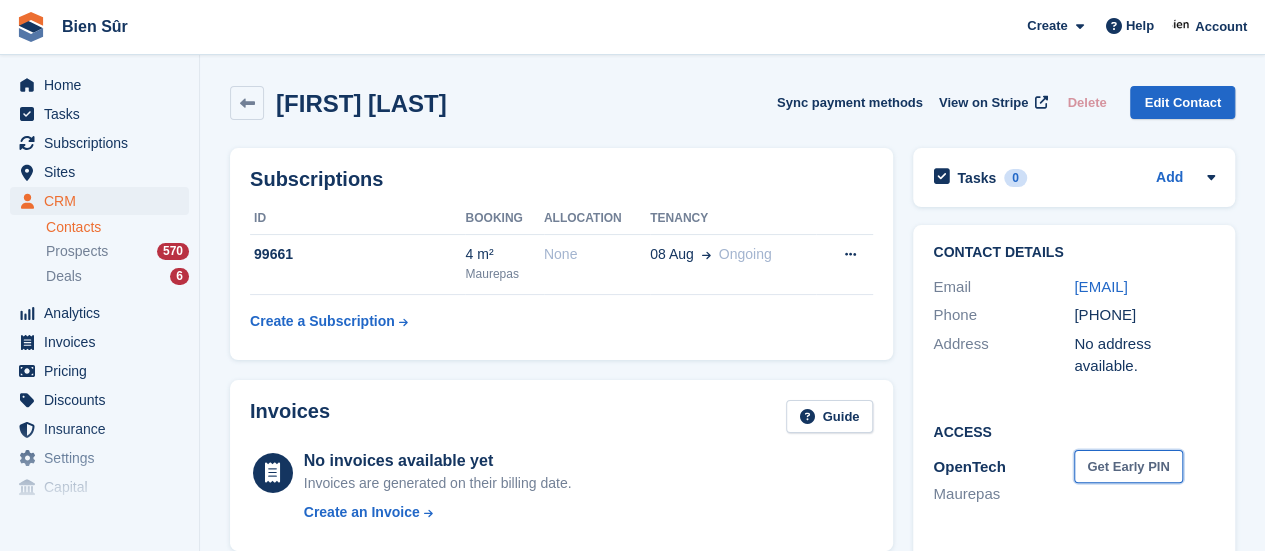 click on "Get Early PIN" at bounding box center (1128, 466) 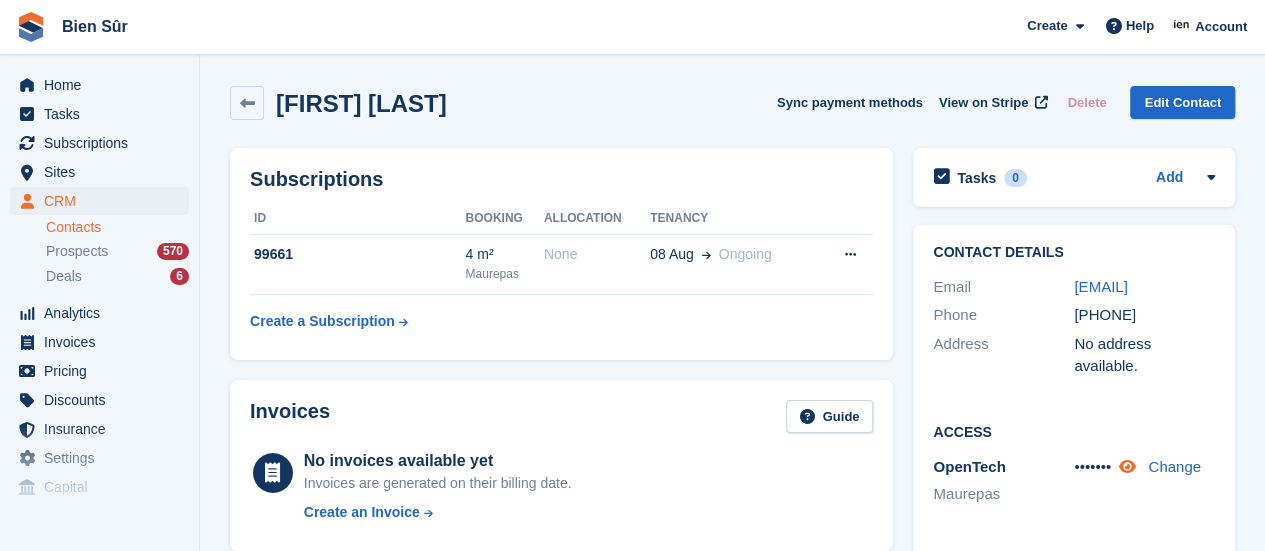 click at bounding box center (1127, 466) 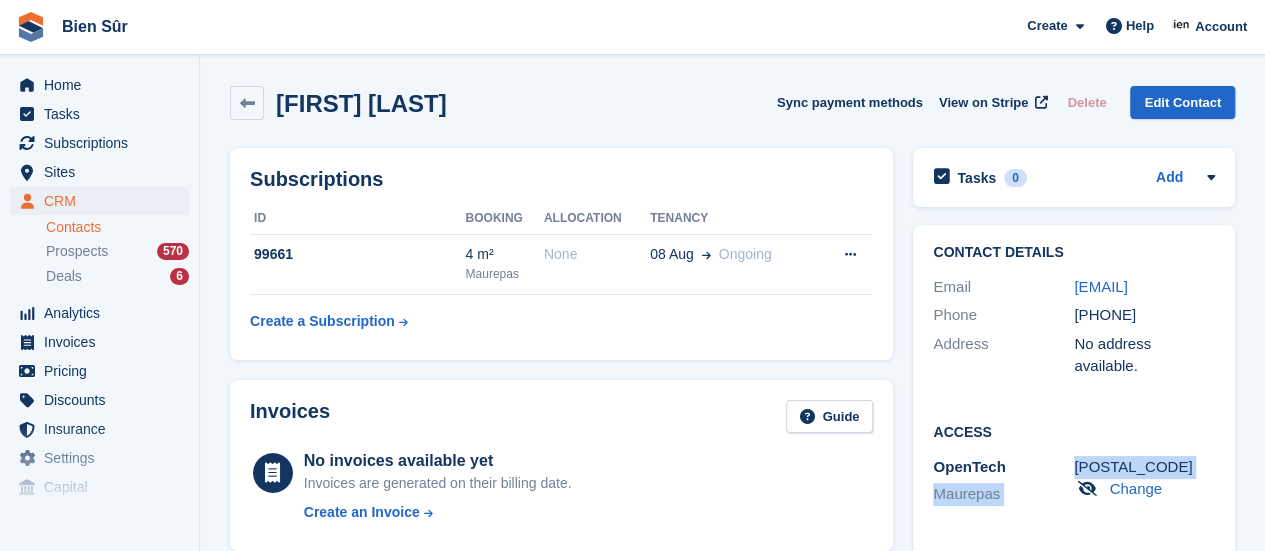 drag, startPoint x: 1126, startPoint y: 443, endPoint x: 1072, endPoint y: 433, distance: 54.91812 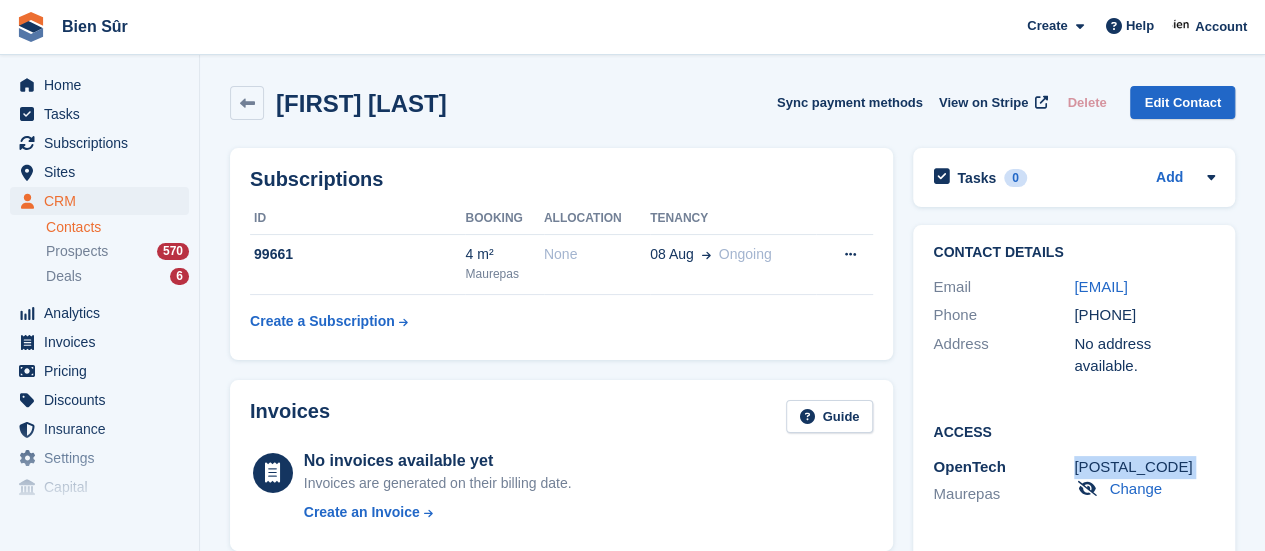 drag, startPoint x: 1127, startPoint y: 445, endPoint x: 1075, endPoint y: 449, distance: 52.153618 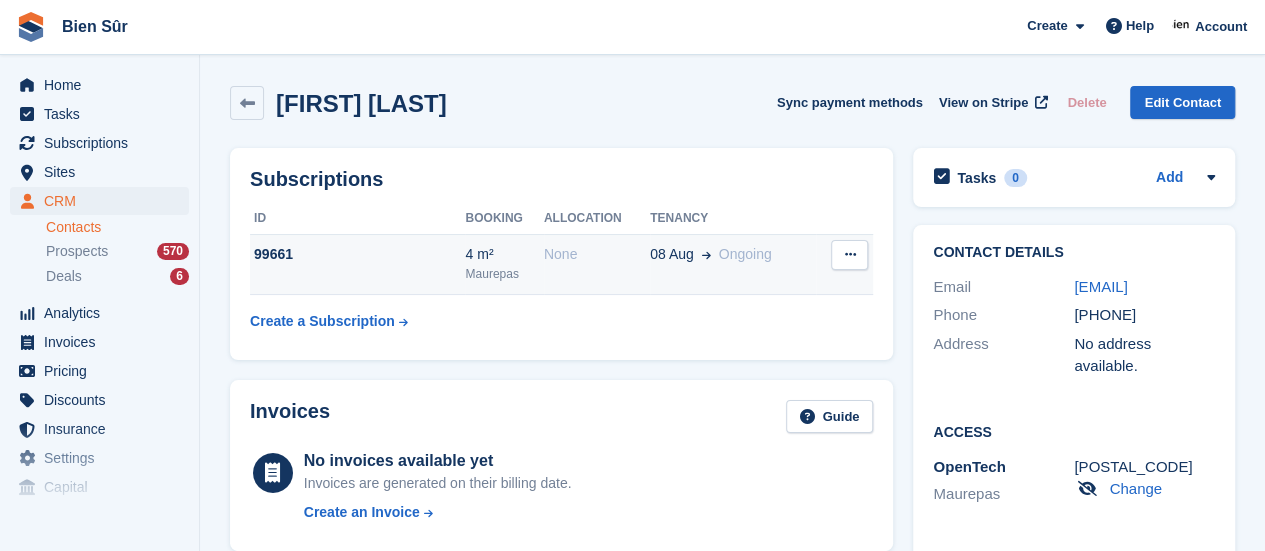 click on "99661" at bounding box center [357, 254] 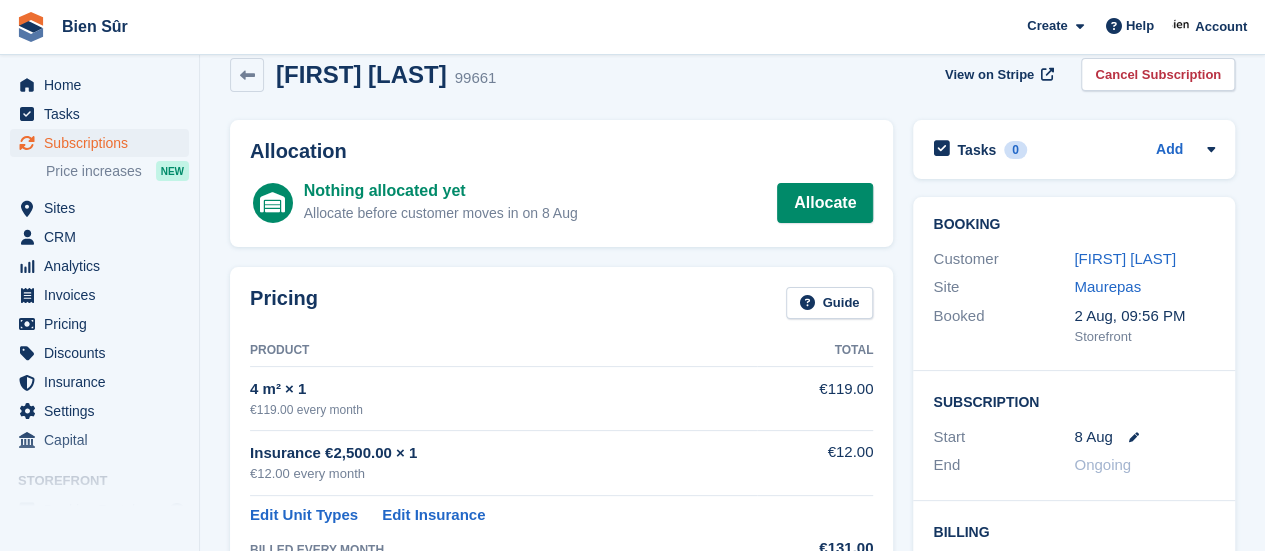 scroll, scrollTop: 0, scrollLeft: 0, axis: both 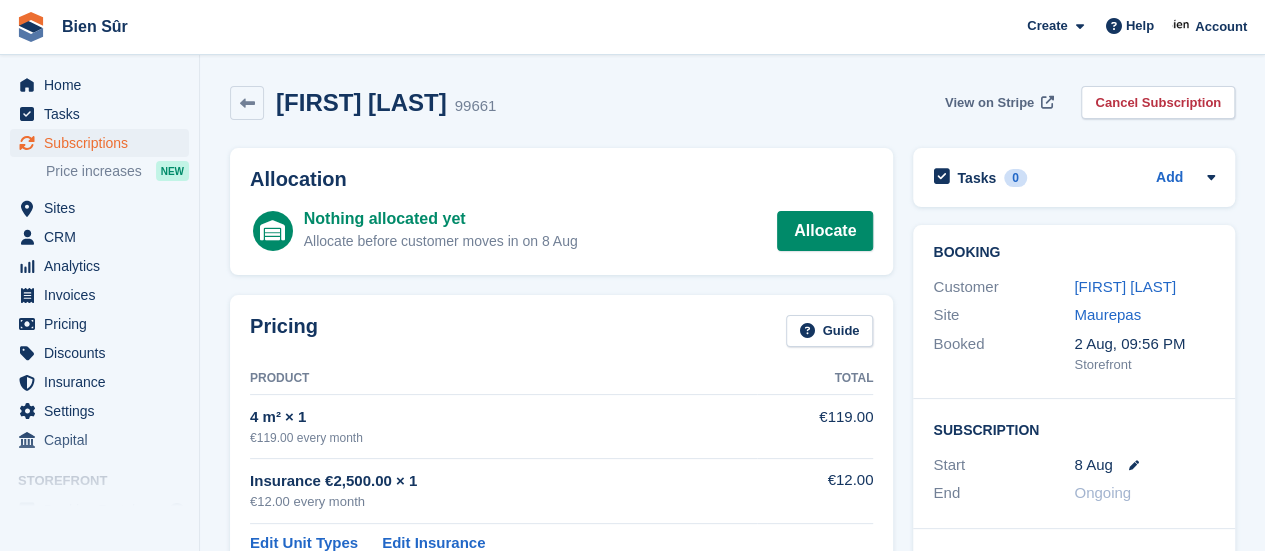 click on "View on Stripe" at bounding box center (989, 103) 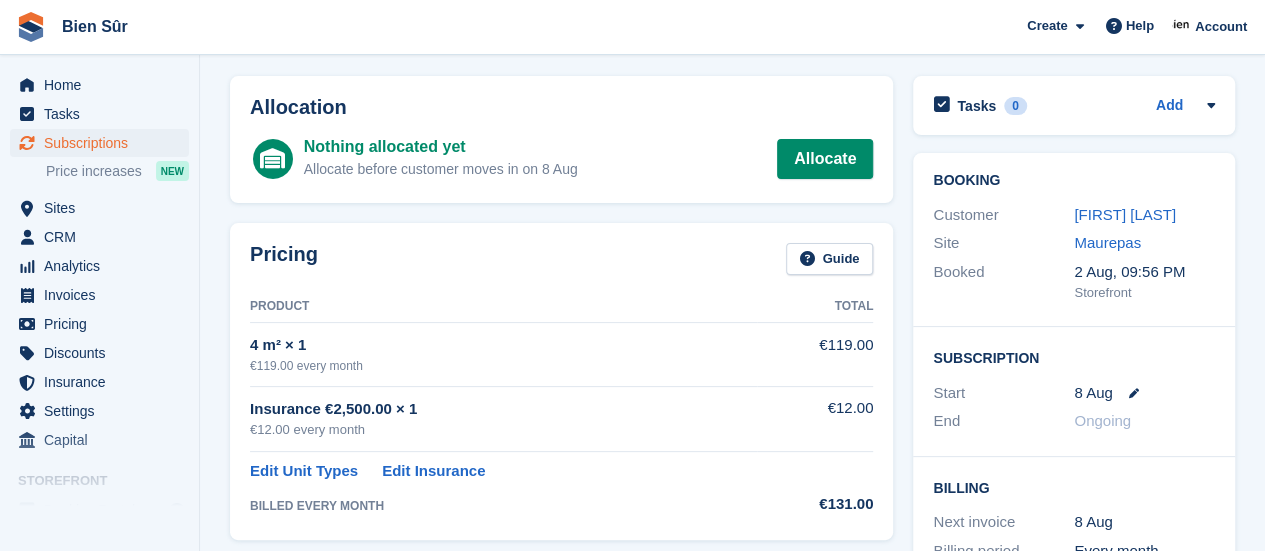 scroll, scrollTop: 0, scrollLeft: 0, axis: both 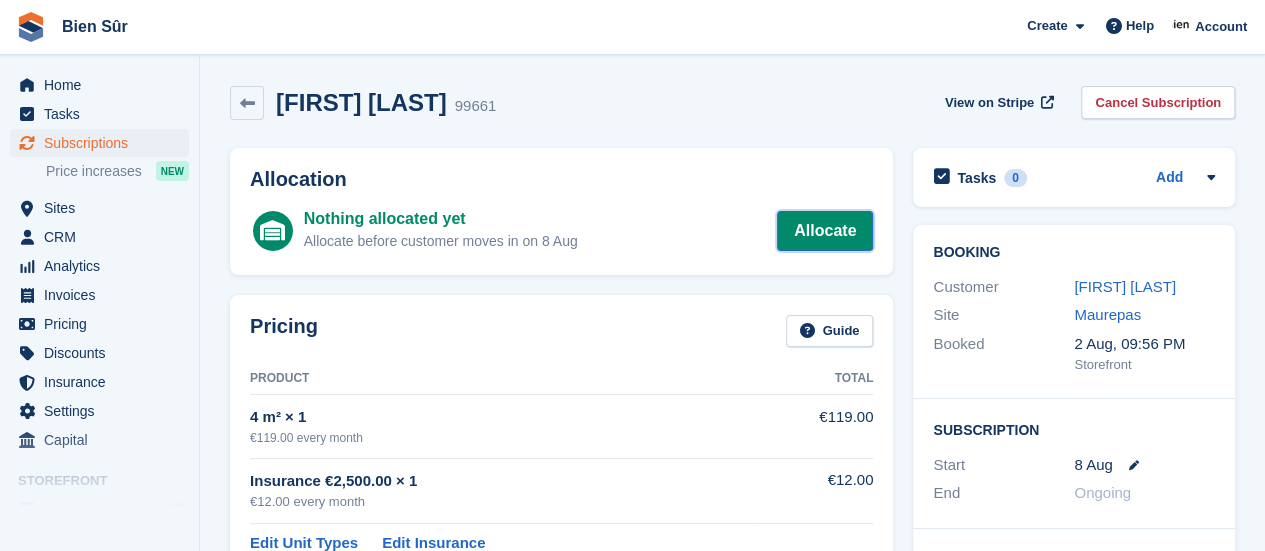 click on "Allocate" at bounding box center [825, 231] 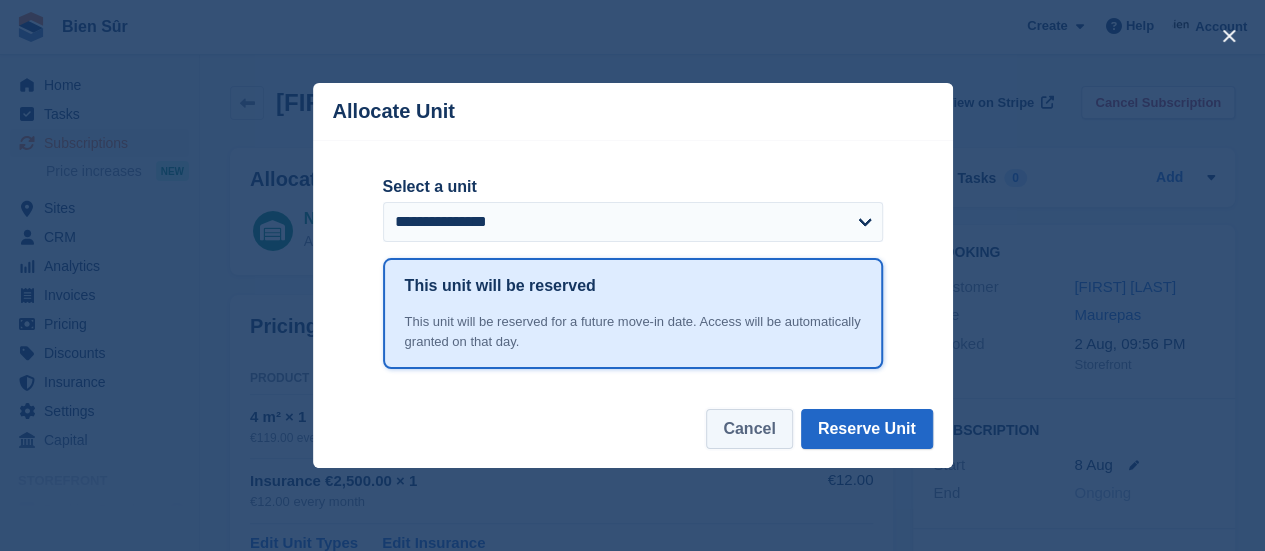 click on "Cancel" at bounding box center (749, 429) 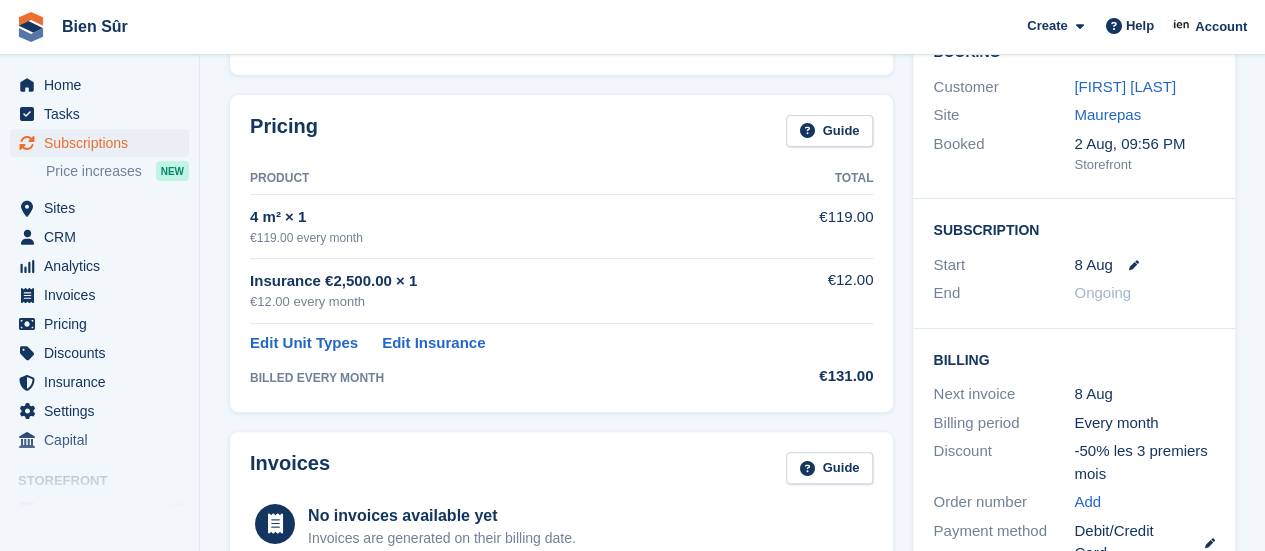 scroll, scrollTop: 100, scrollLeft: 0, axis: vertical 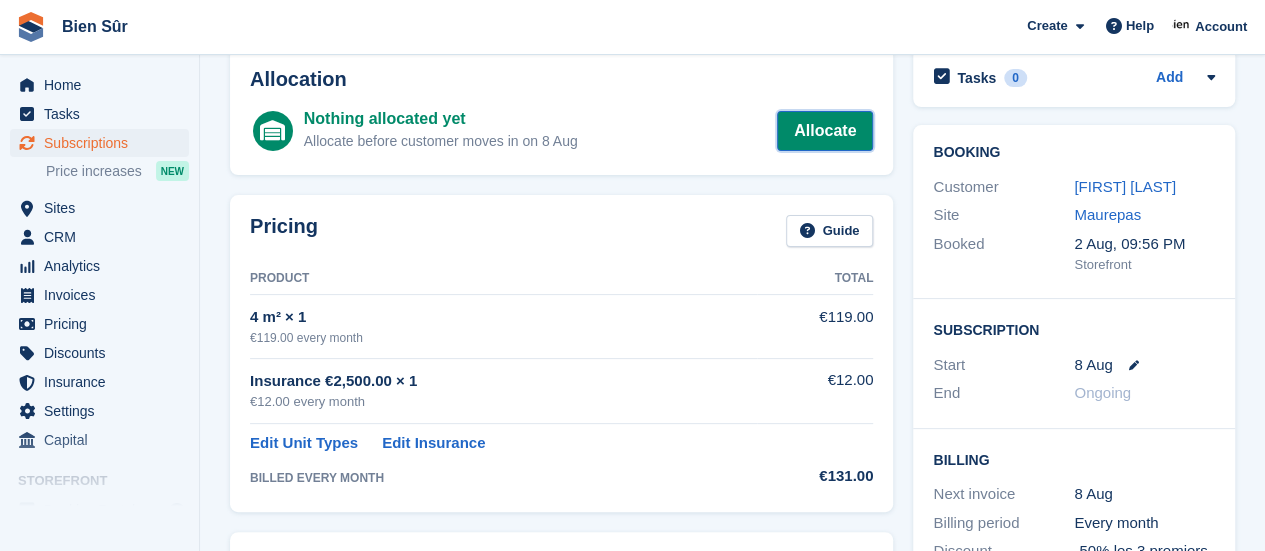 click on "Allocate" at bounding box center [825, 131] 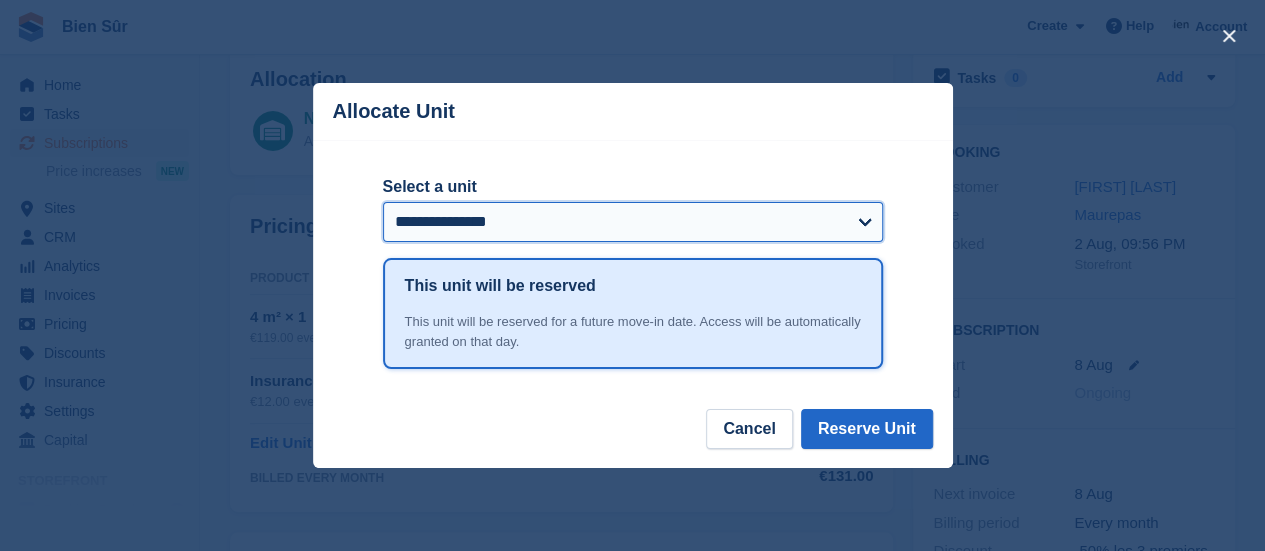 click on "**********" at bounding box center (633, 222) 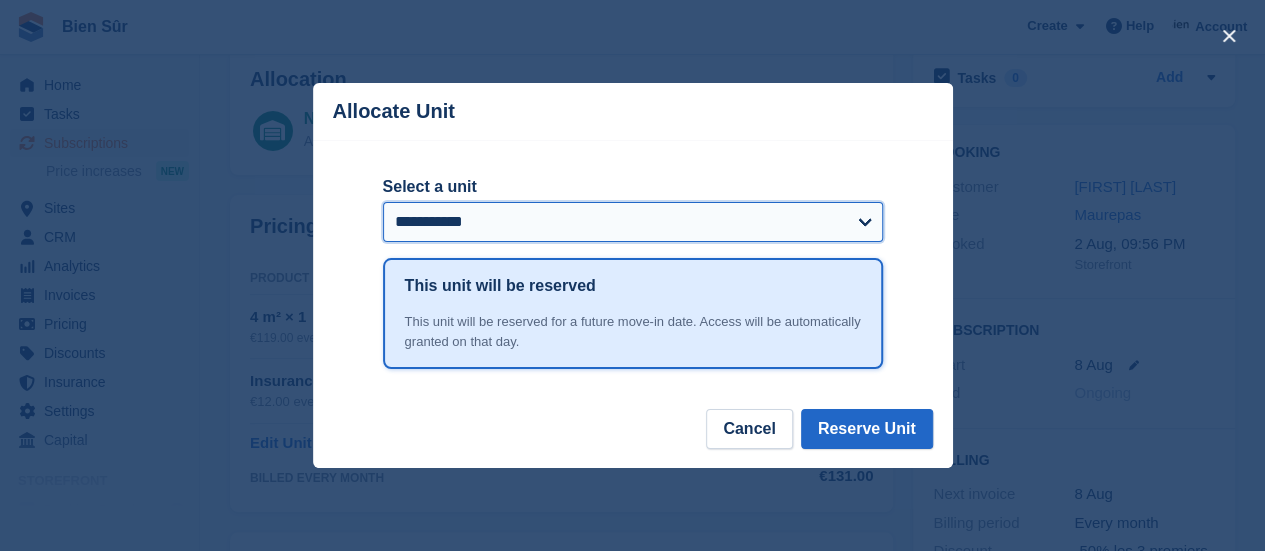 click on "**********" at bounding box center [633, 222] 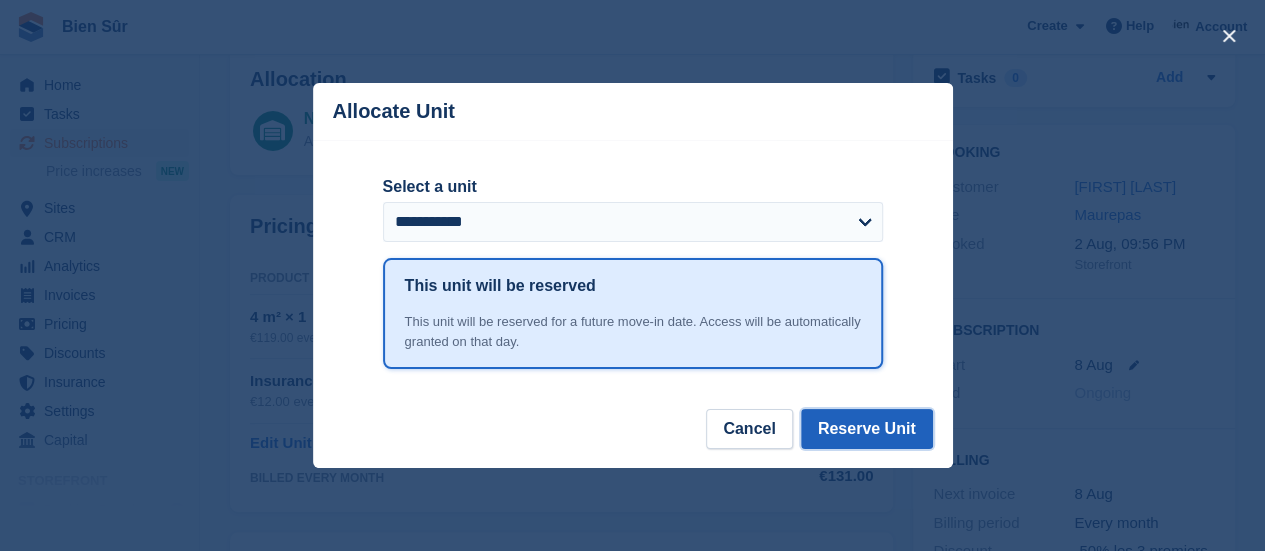 click on "Reserve Unit" at bounding box center (867, 429) 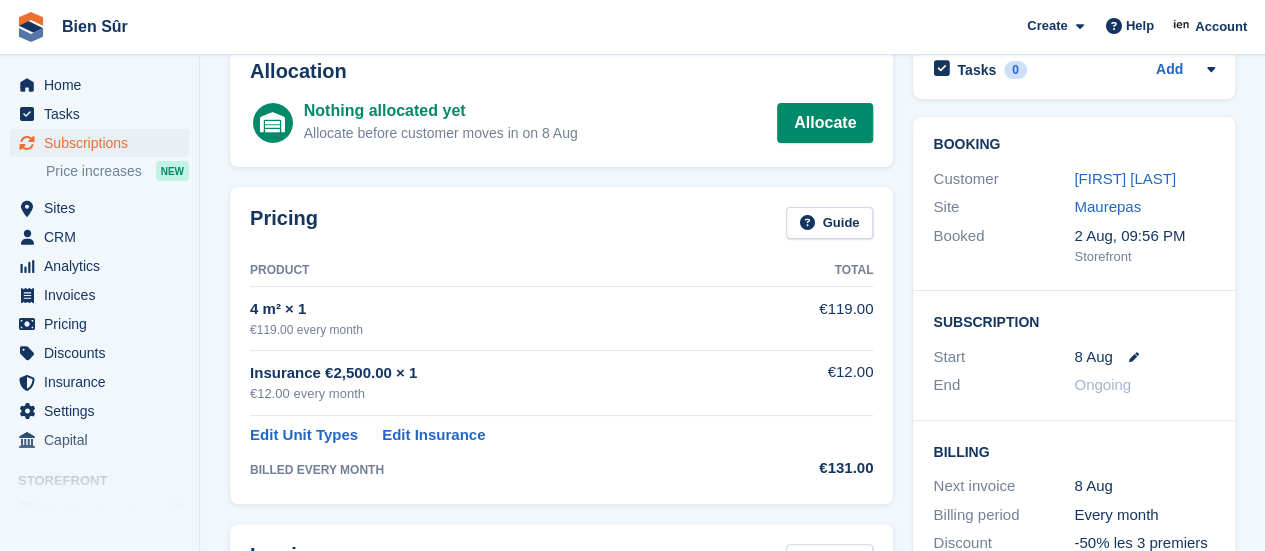 scroll, scrollTop: 78, scrollLeft: 0, axis: vertical 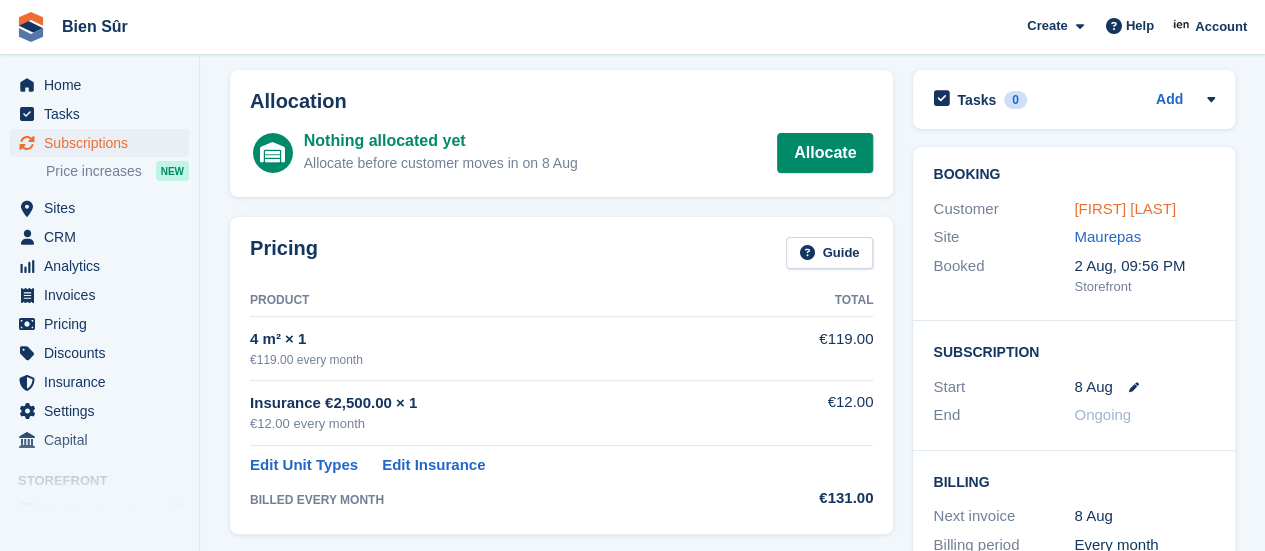 click on "[FIRST] [LAST]" at bounding box center [1125, 208] 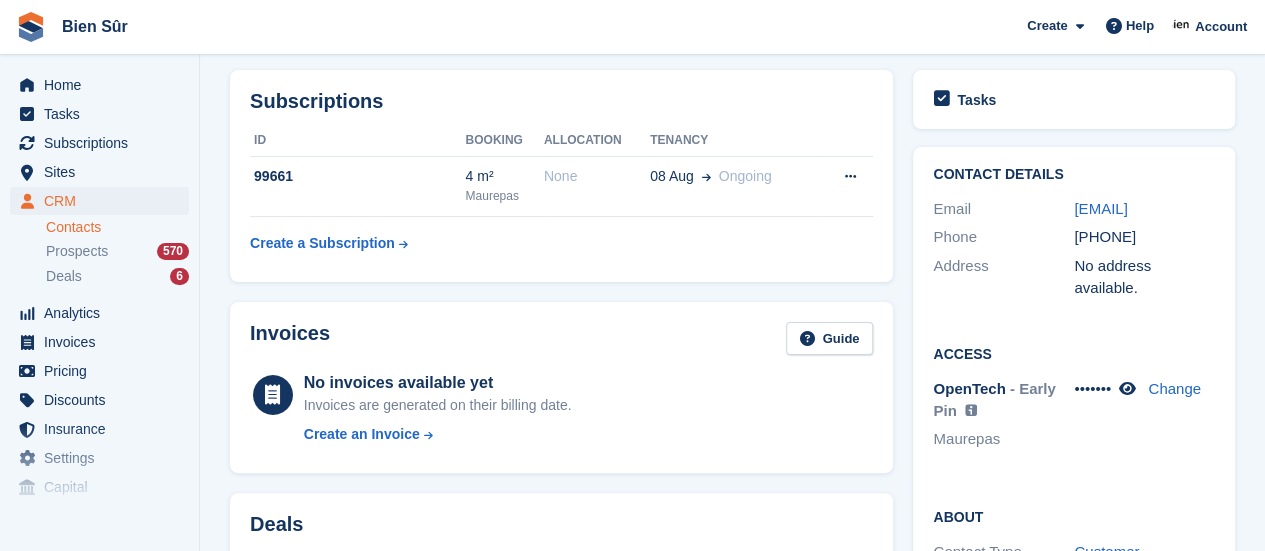 scroll, scrollTop: 0, scrollLeft: 0, axis: both 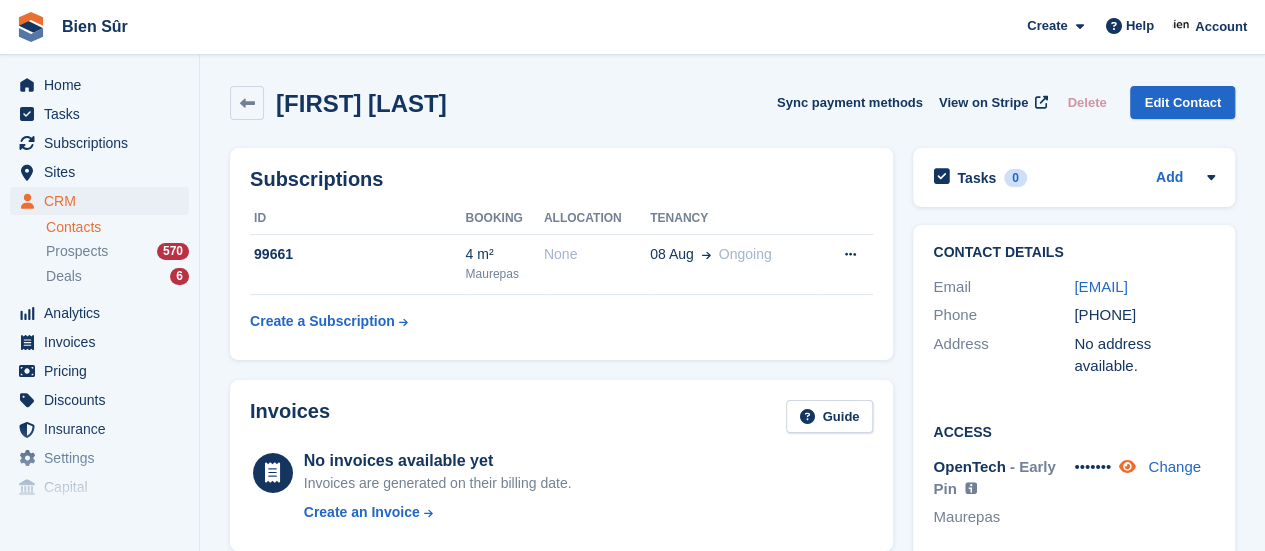 click at bounding box center (1129, 466) 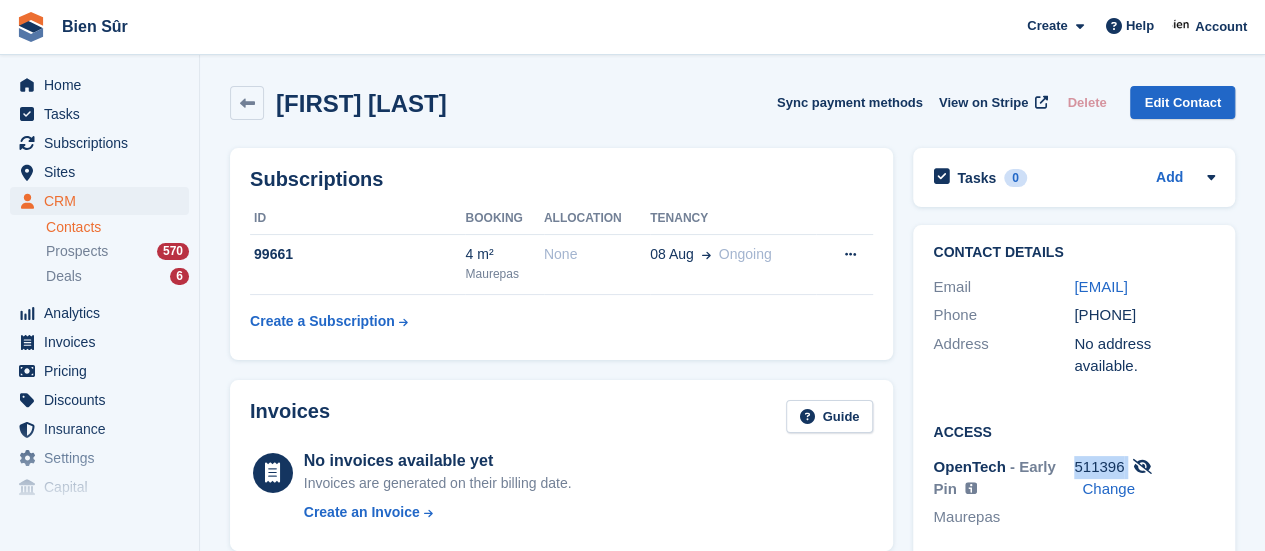 drag, startPoint x: 1129, startPoint y: 444, endPoint x: 1076, endPoint y: 441, distance: 53.08484 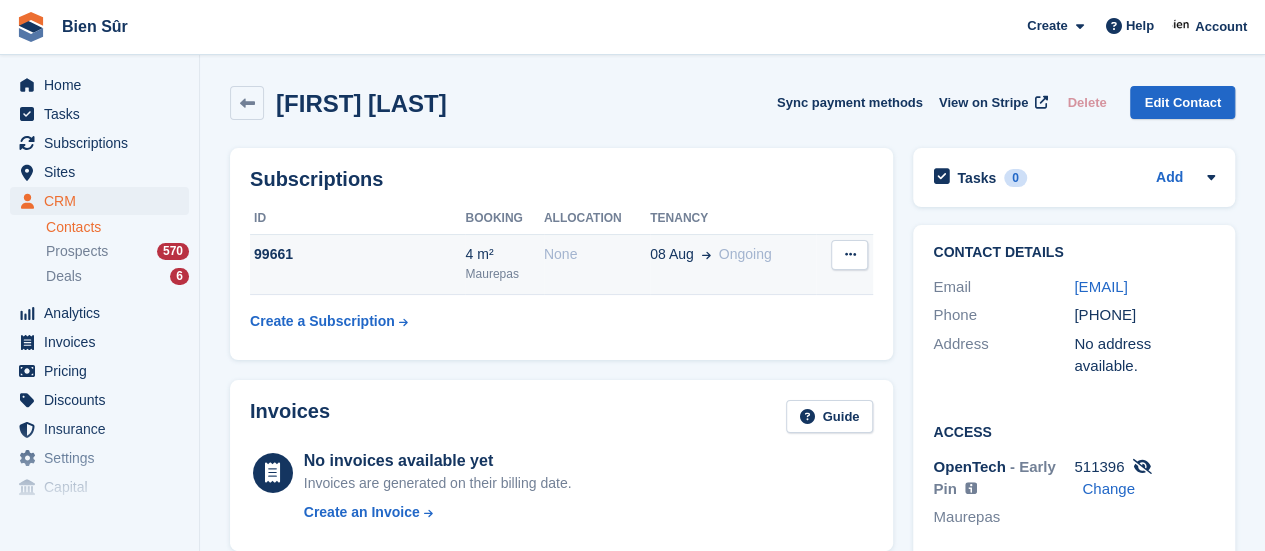 click on "99661" at bounding box center (357, 254) 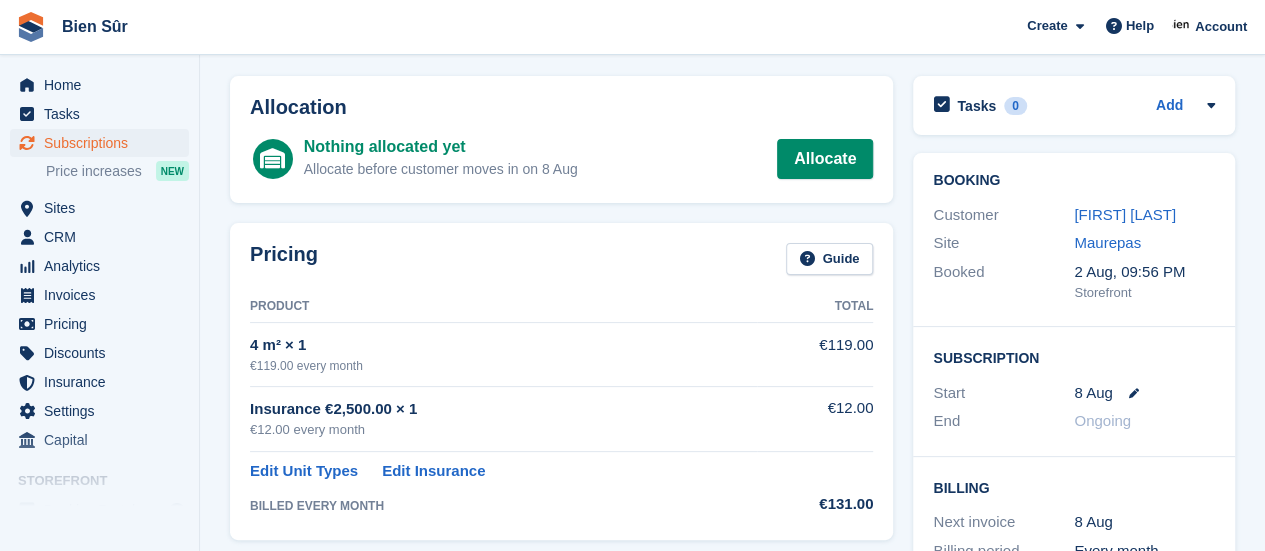 scroll, scrollTop: 0, scrollLeft: 0, axis: both 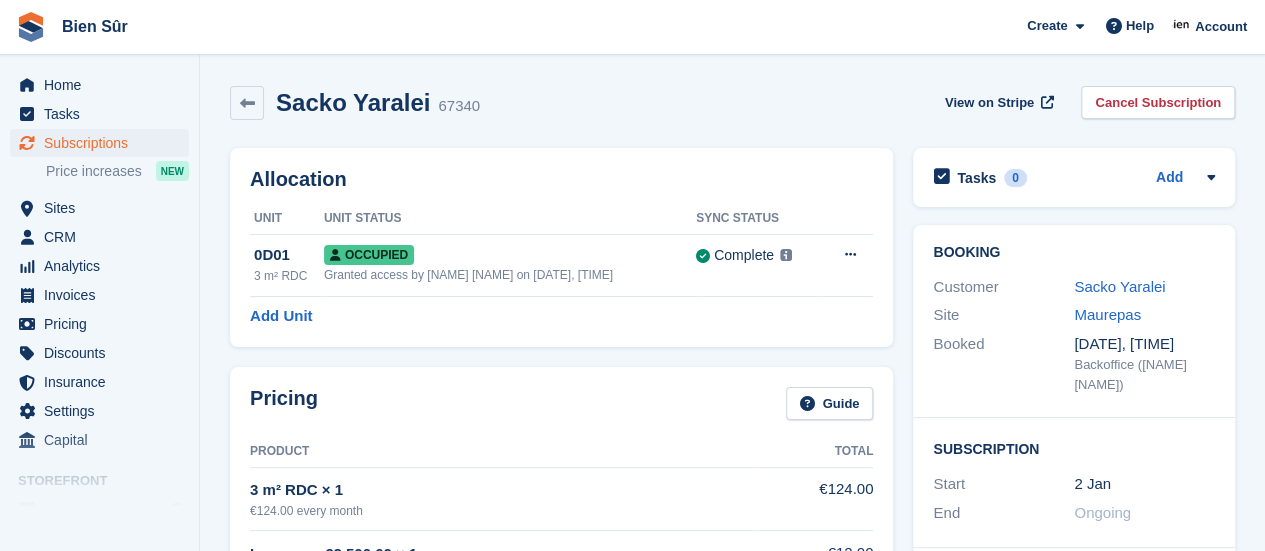 click on "Sacko Yaralei
67340
View on Stripe
Cancel Subscription" at bounding box center [732, 103] 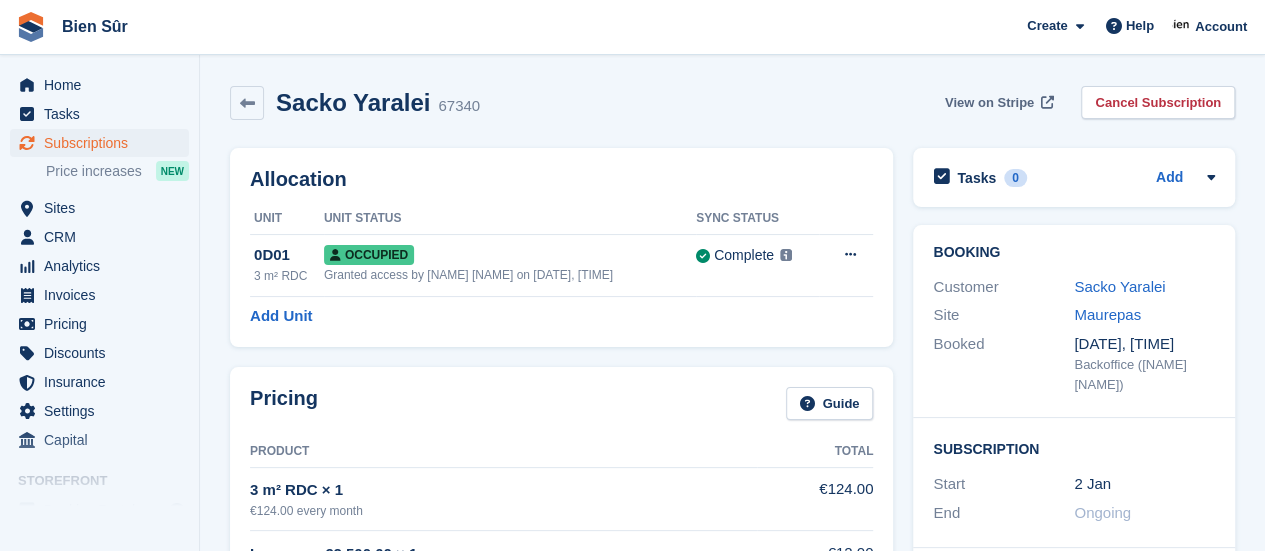 click on "View on Stripe" at bounding box center [989, 103] 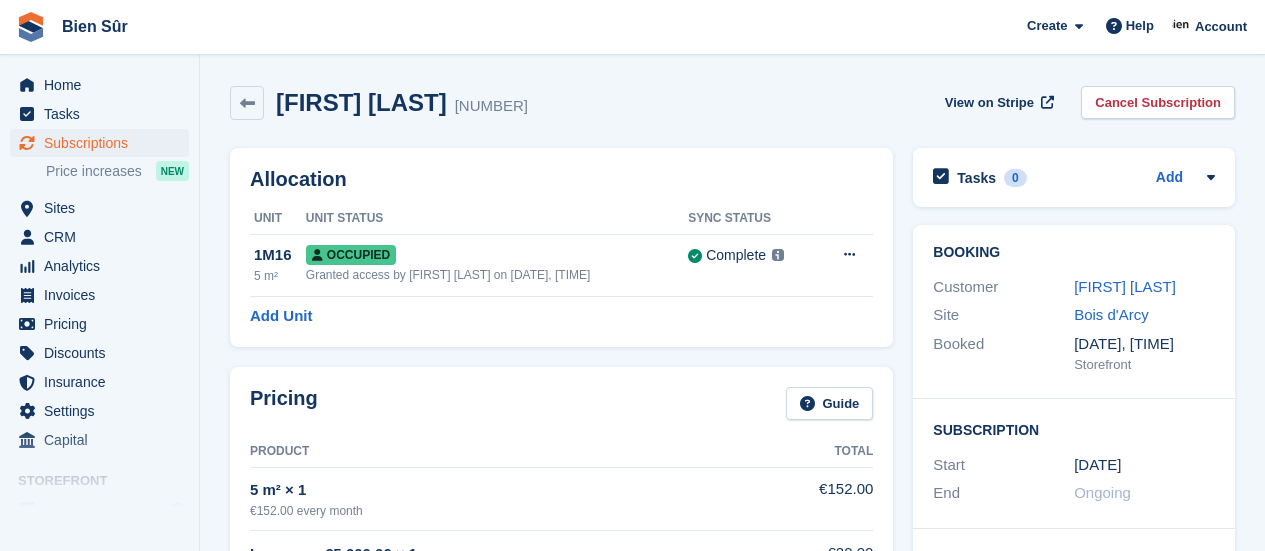 scroll, scrollTop: 0, scrollLeft: 0, axis: both 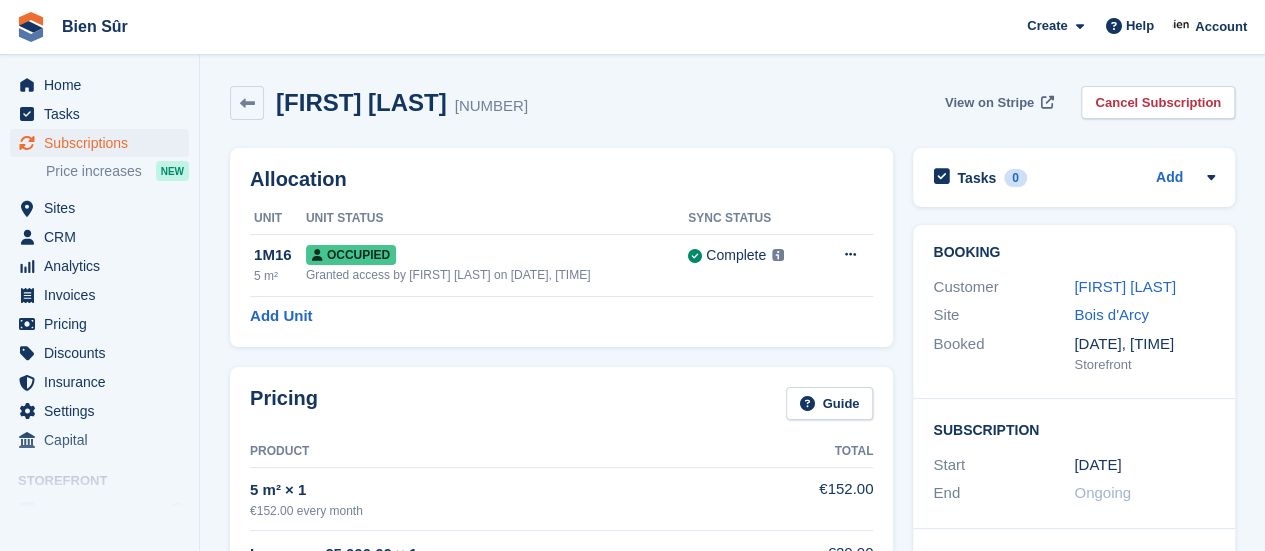 click on "View on Stripe" at bounding box center (989, 103) 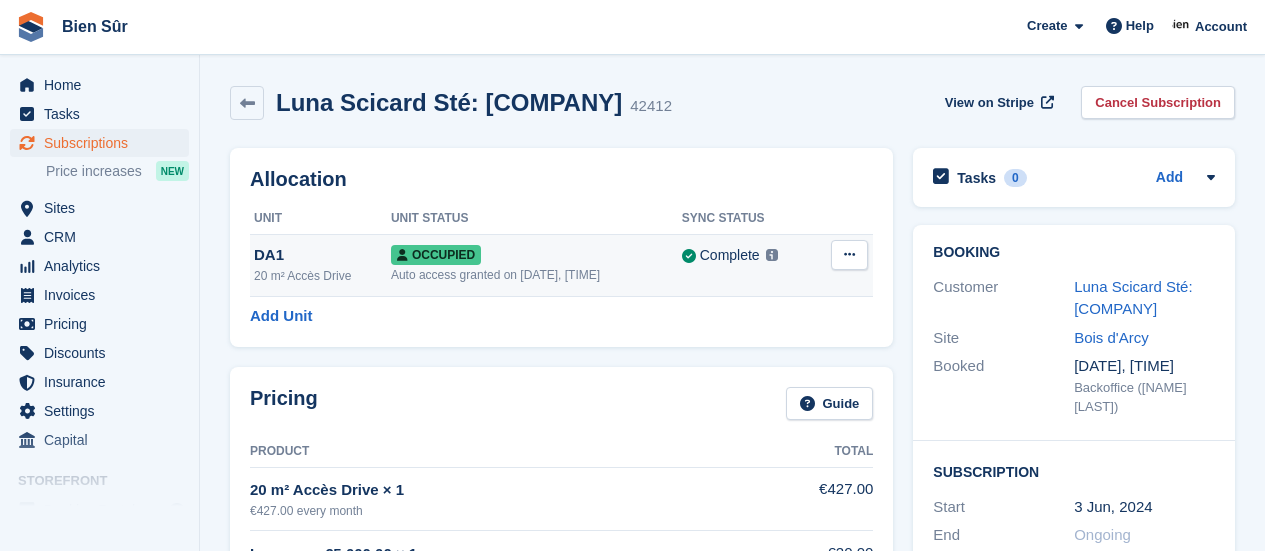 scroll, scrollTop: 0, scrollLeft: 0, axis: both 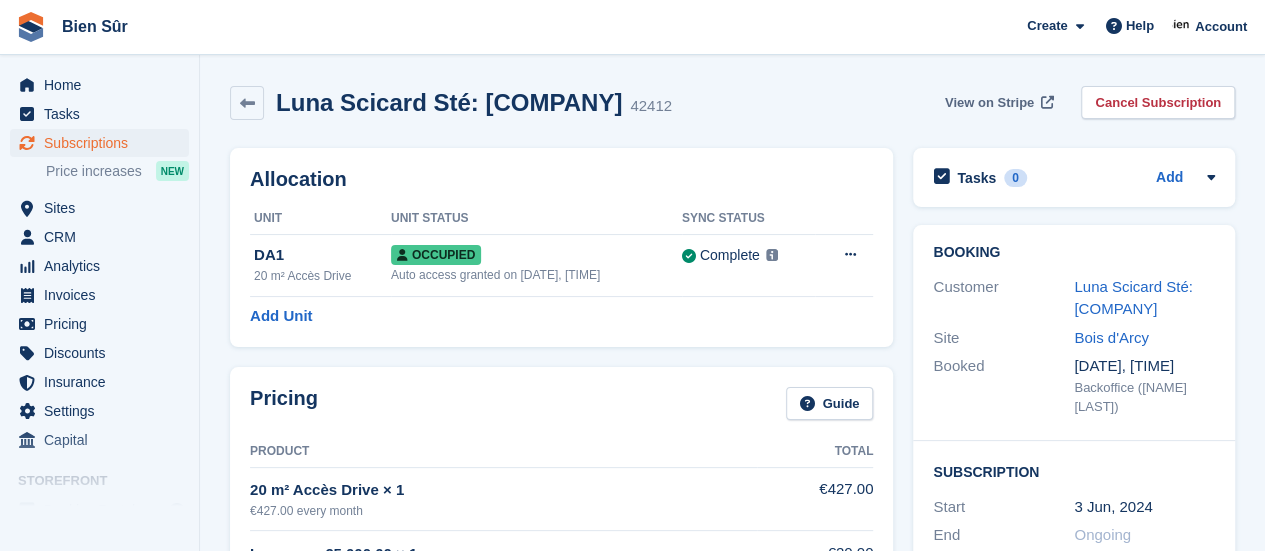 click on "View on Stripe" at bounding box center (989, 103) 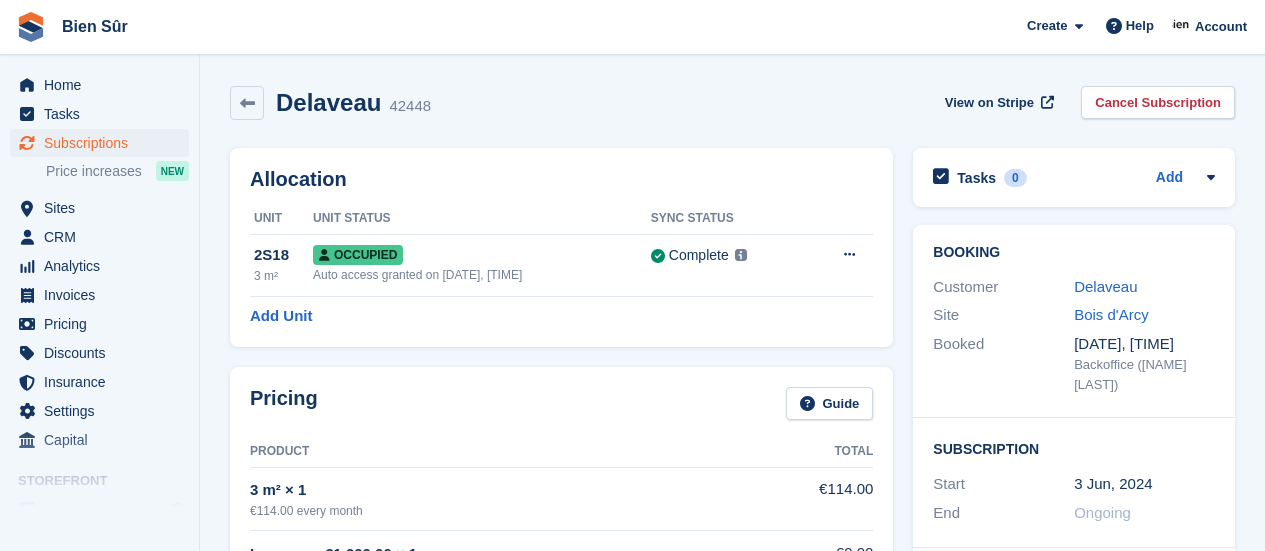 scroll, scrollTop: 0, scrollLeft: 0, axis: both 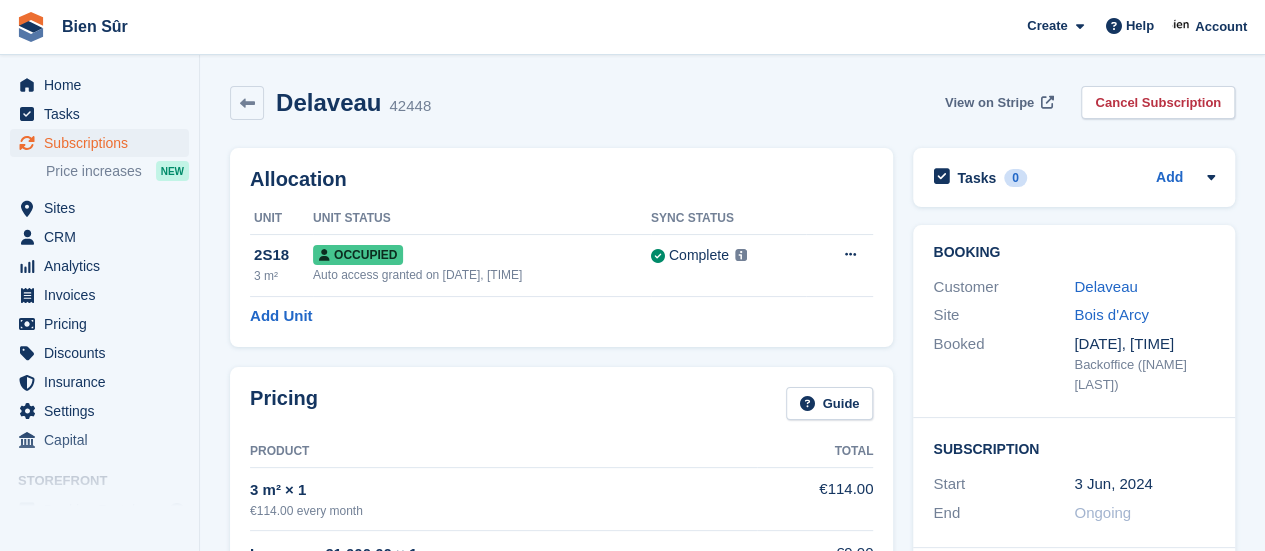 click on "View on Stripe" at bounding box center (989, 103) 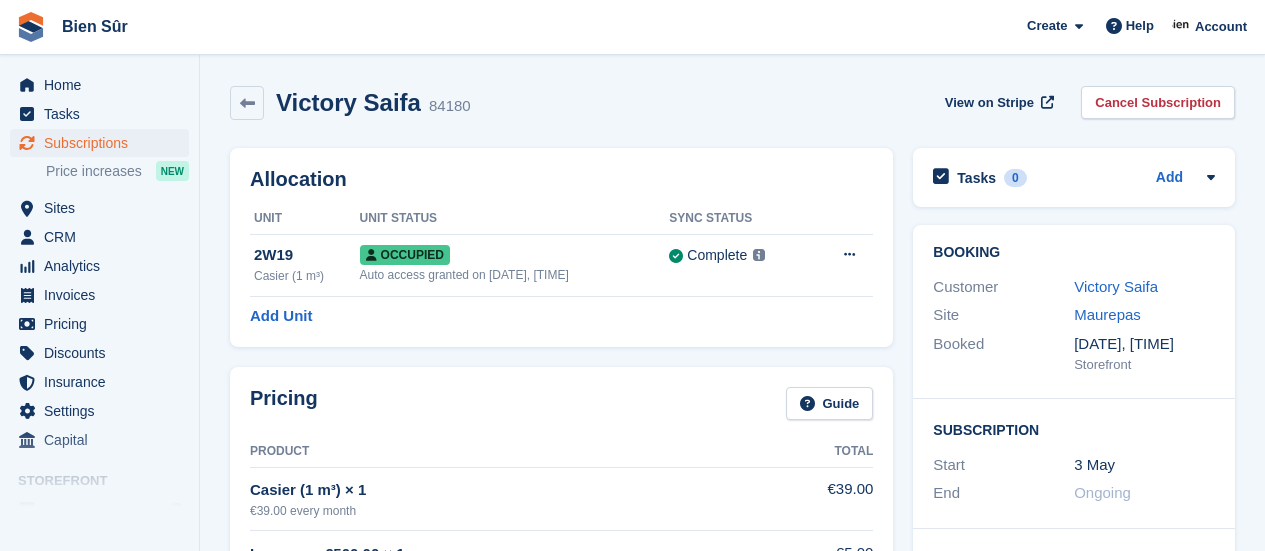 scroll, scrollTop: 0, scrollLeft: 0, axis: both 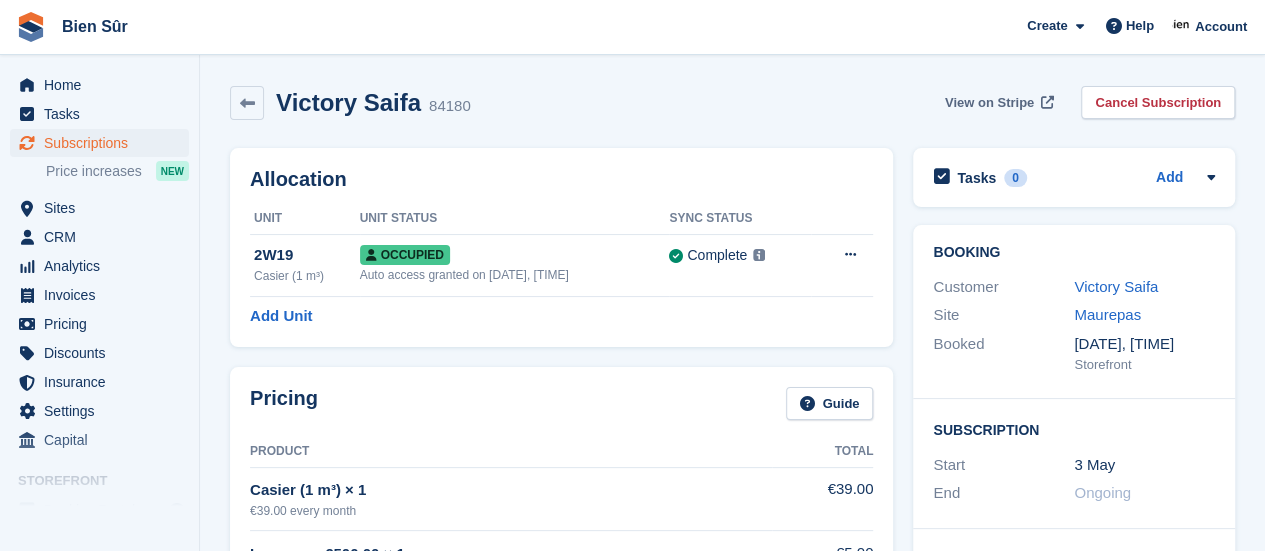 click on "View on Stripe" at bounding box center (989, 103) 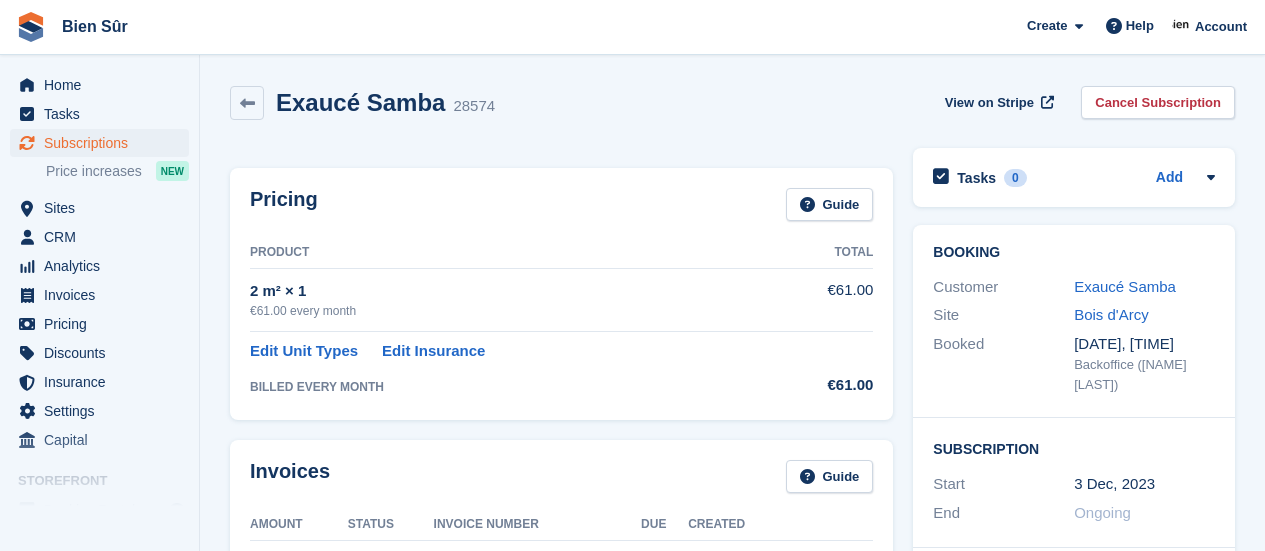 scroll, scrollTop: 0, scrollLeft: 0, axis: both 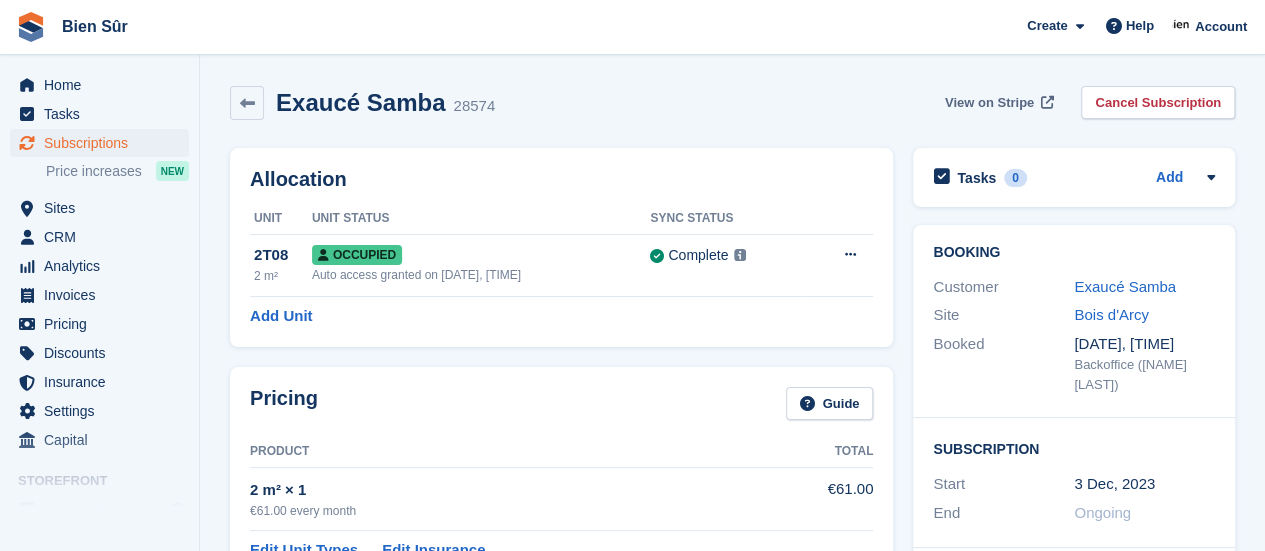 click on "View on Stripe" at bounding box center (989, 103) 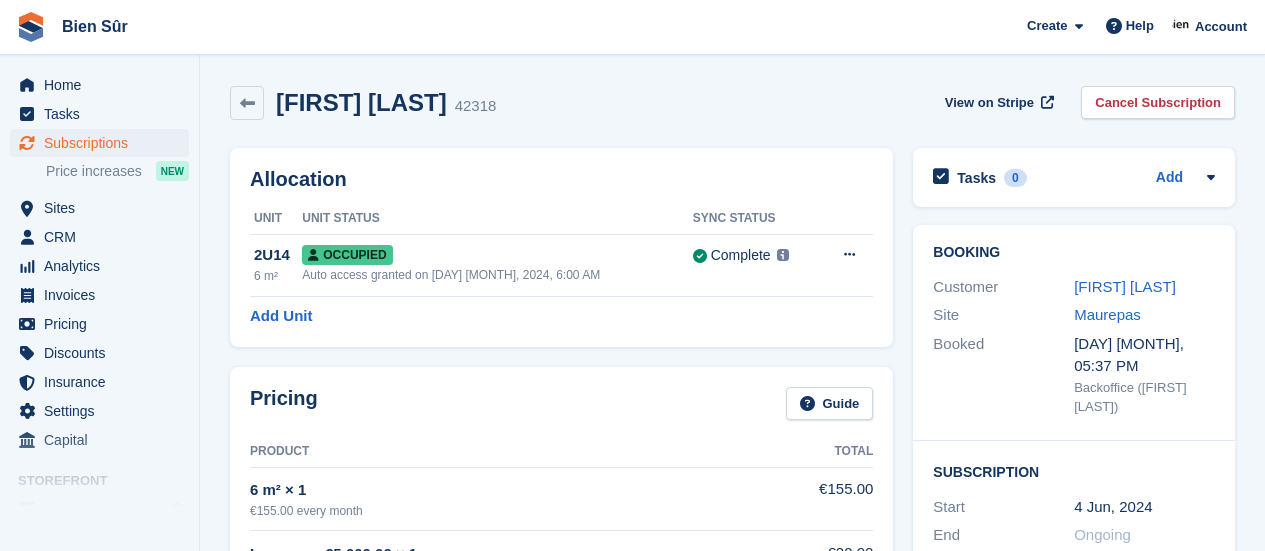 scroll, scrollTop: 0, scrollLeft: 0, axis: both 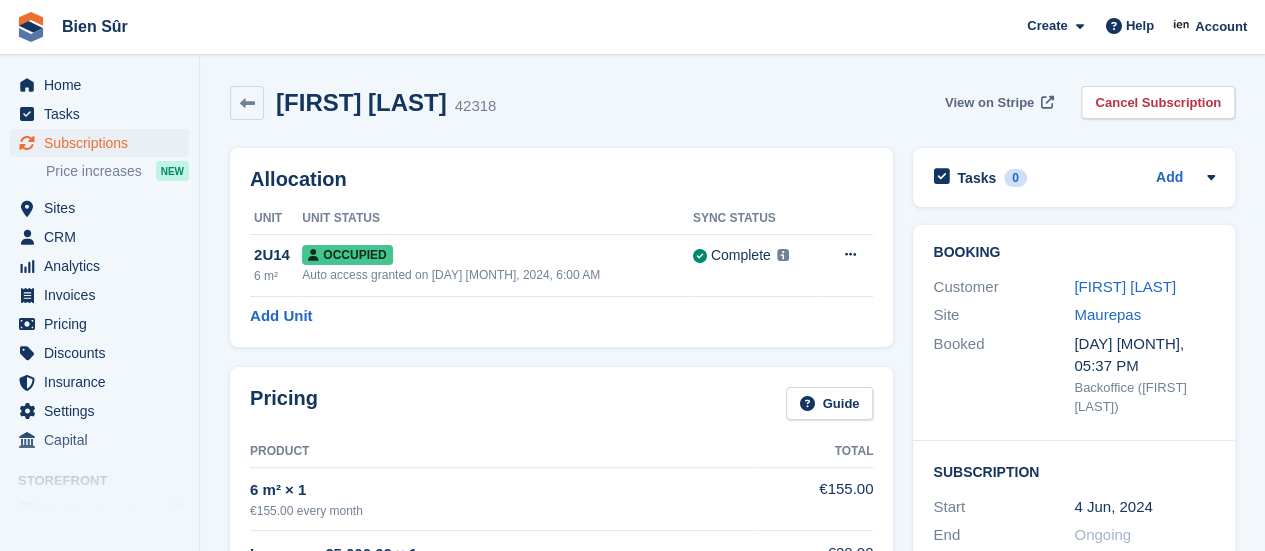 click on "View on Stripe" at bounding box center (989, 103) 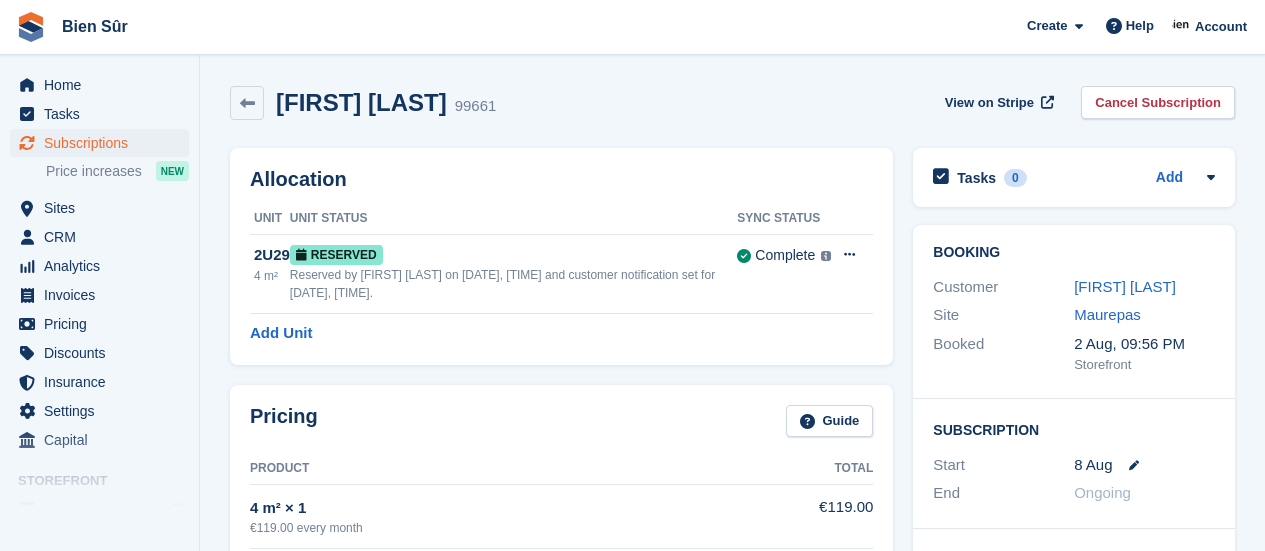 scroll, scrollTop: 100, scrollLeft: 0, axis: vertical 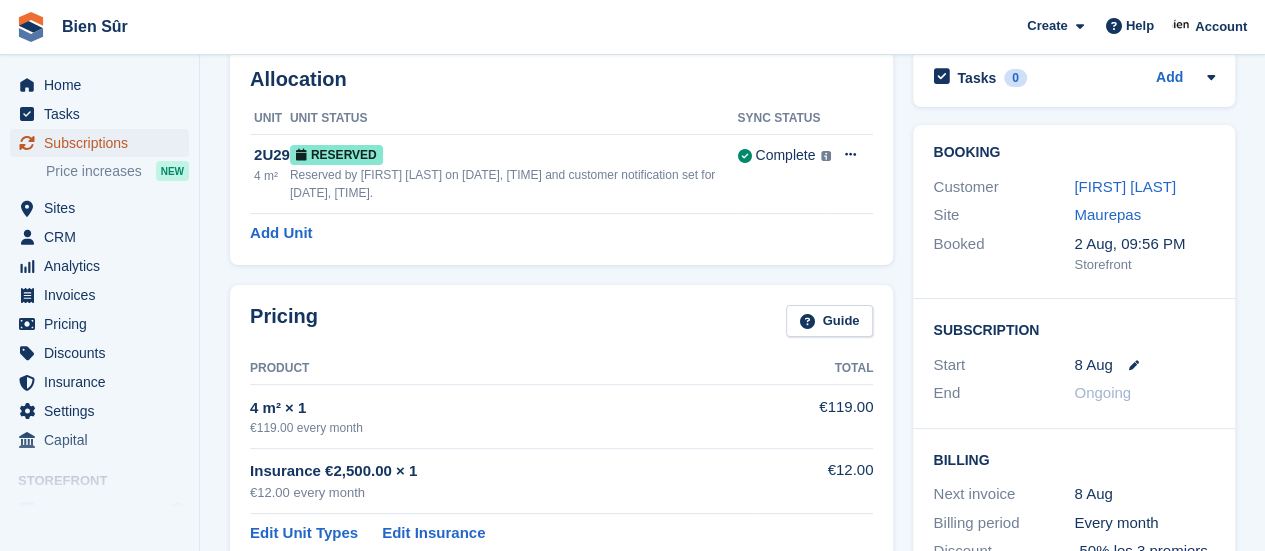 click on "Subscriptions" at bounding box center [104, 143] 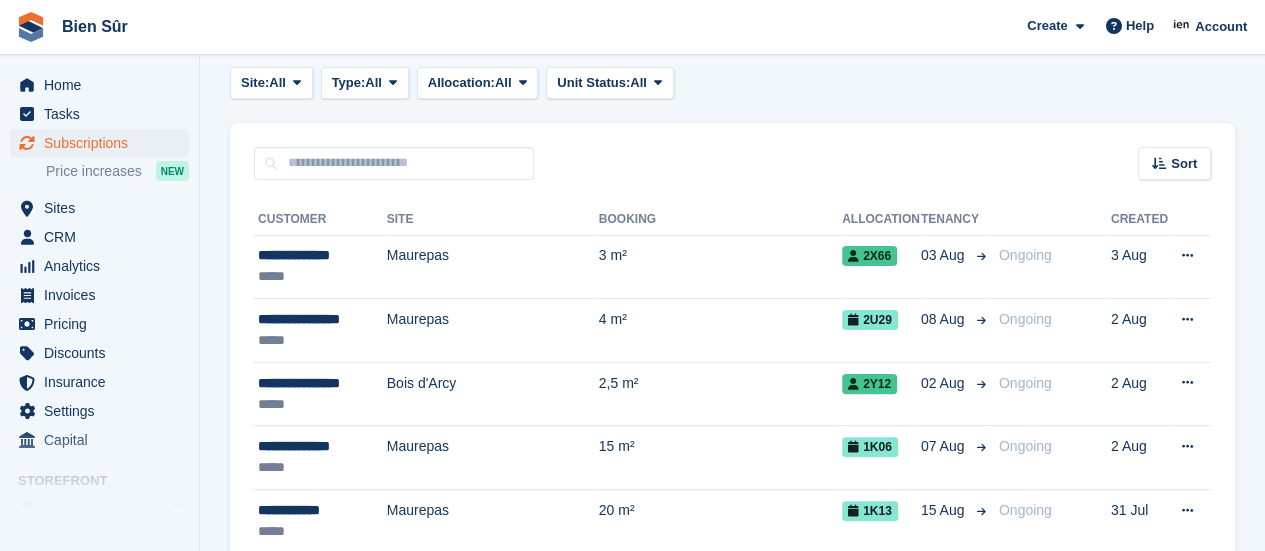 scroll, scrollTop: 0, scrollLeft: 0, axis: both 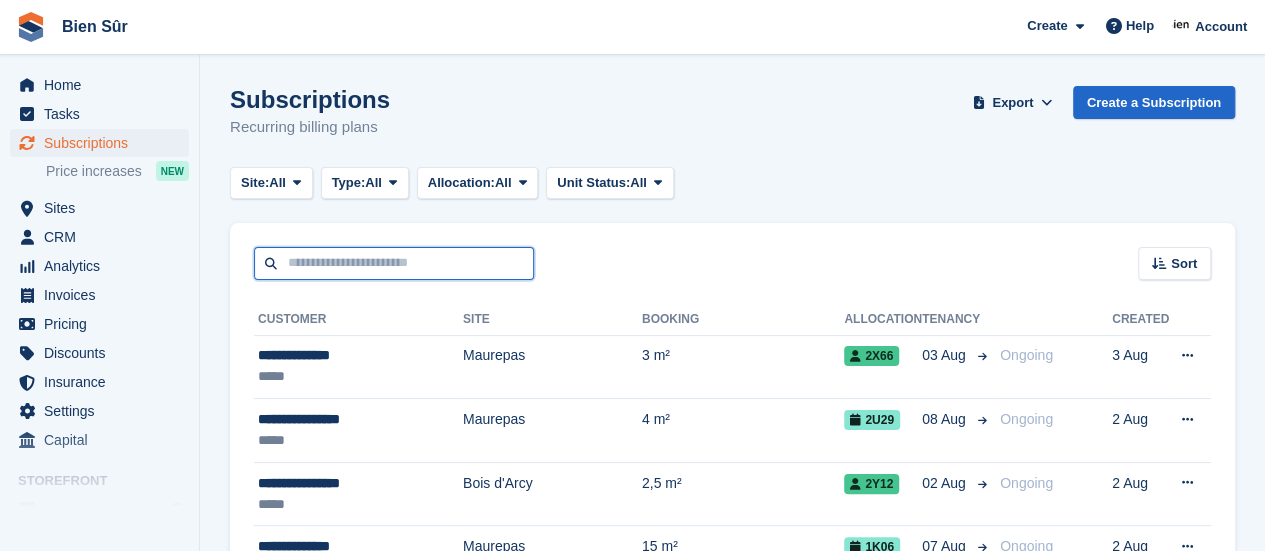 click at bounding box center [394, 263] 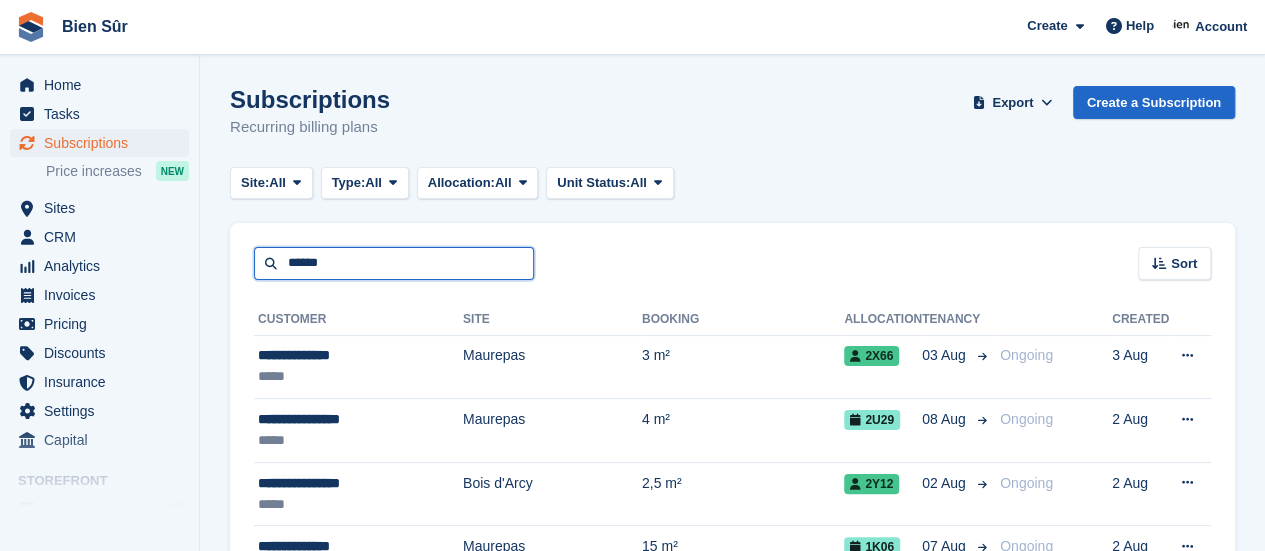 type on "******" 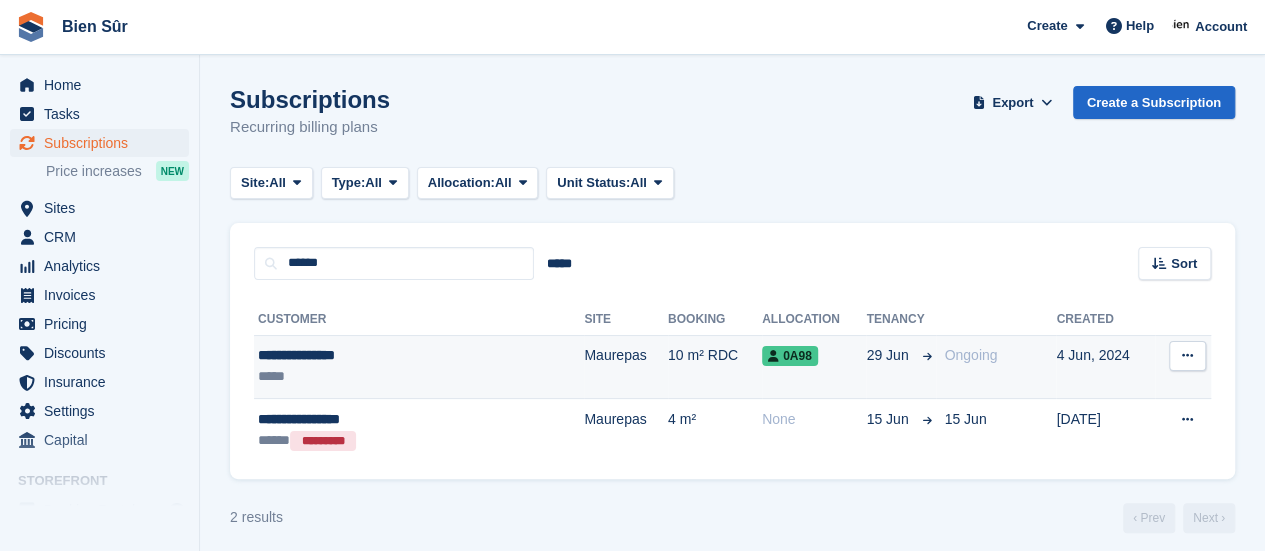 click on "**********" at bounding box center [379, 355] 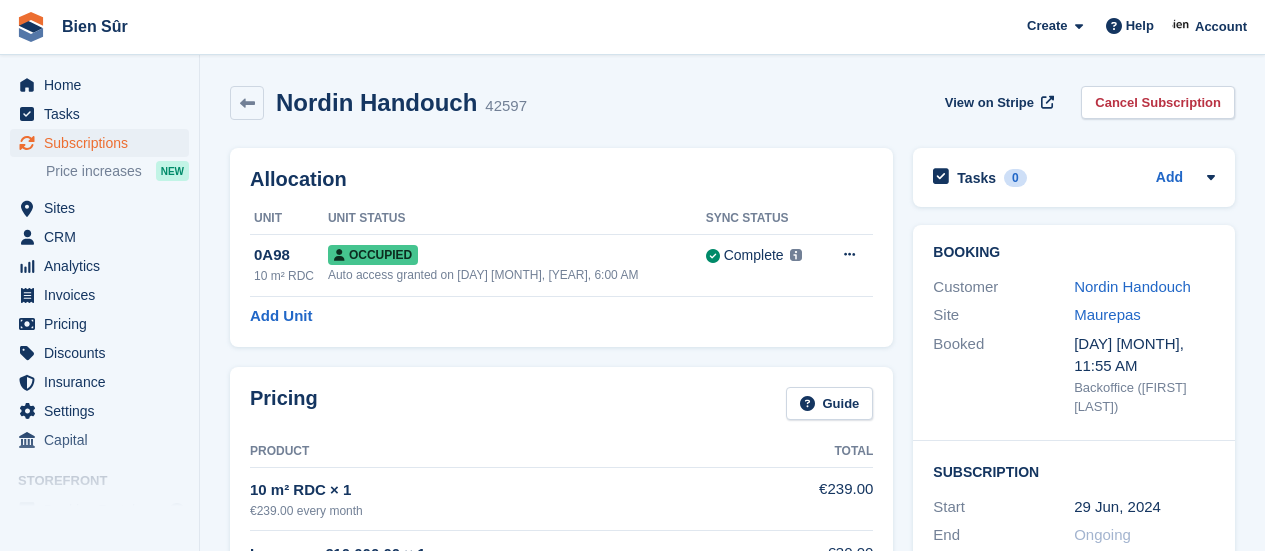 scroll, scrollTop: 0, scrollLeft: 0, axis: both 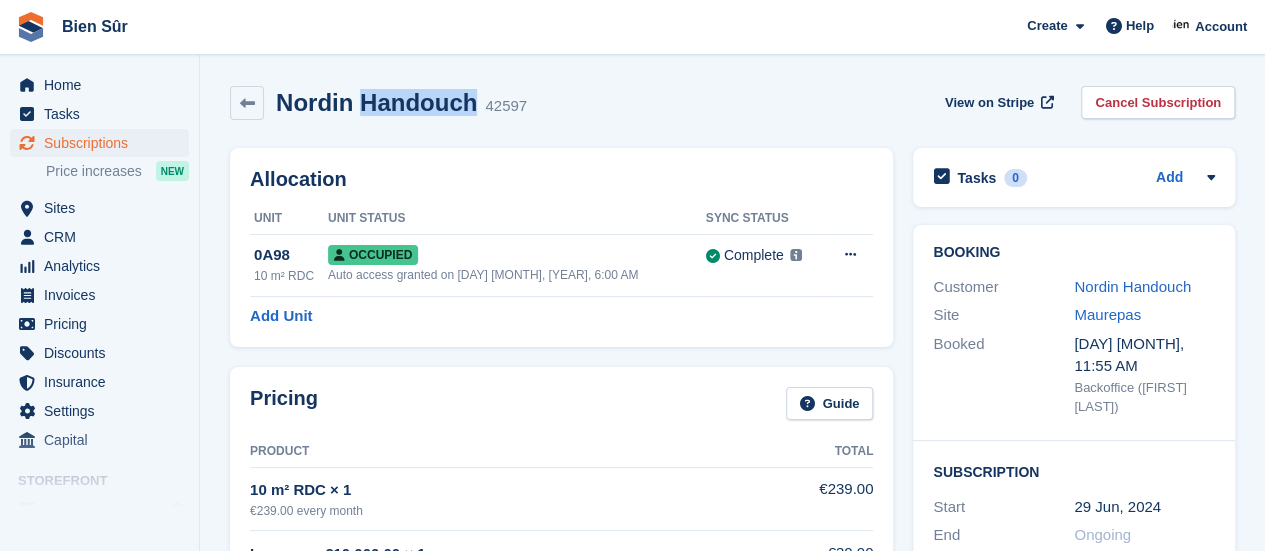 drag, startPoint x: 471, startPoint y: 102, endPoint x: 365, endPoint y: 106, distance: 106.07545 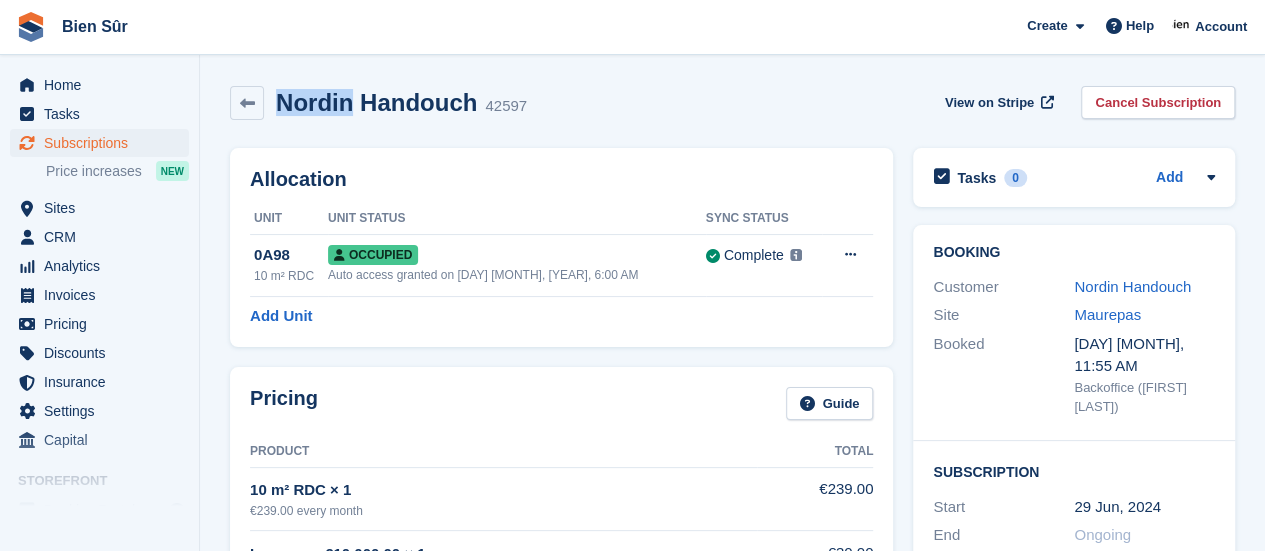 drag, startPoint x: 355, startPoint y: 106, endPoint x: 278, endPoint y: 106, distance: 77 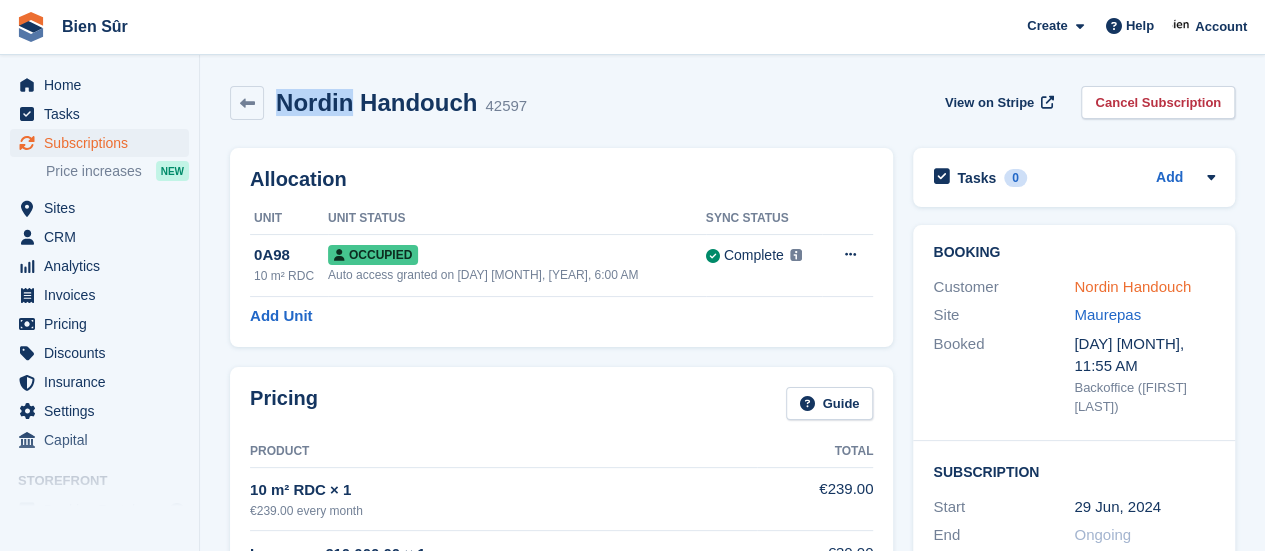 click on "Nordin Handouch" at bounding box center (1132, 286) 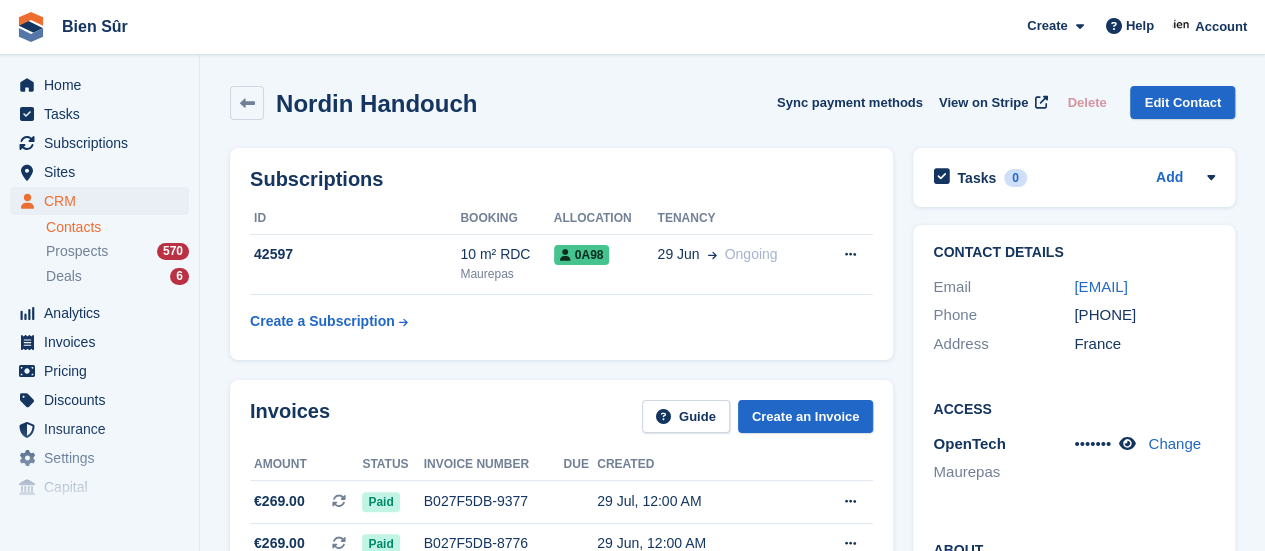 drag, startPoint x: 1162, startPoint y: 315, endPoint x: 1067, endPoint y: 298, distance: 96.50906 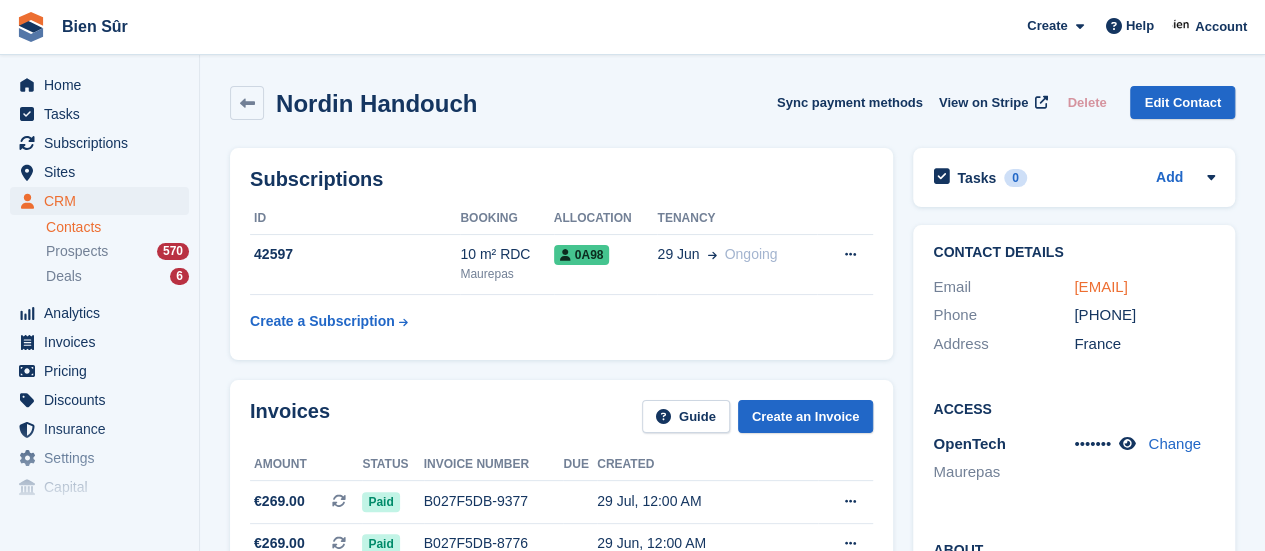 copy on "[EMAIL]" 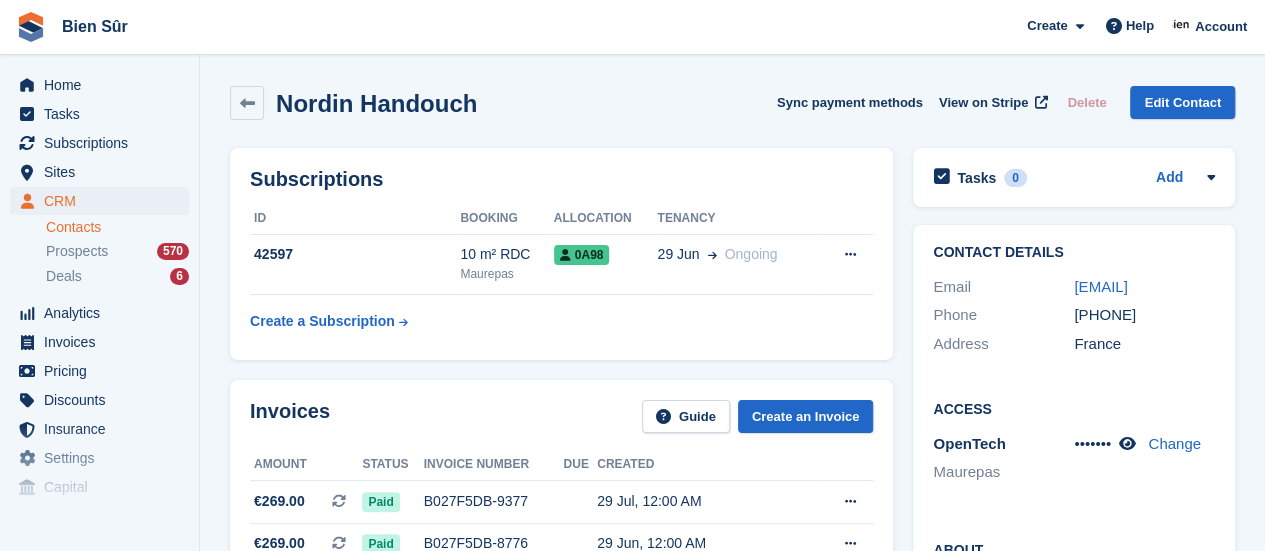 click on "Access
OpenTech
[CITY]
•••••••
Change" at bounding box center (1074, 448) 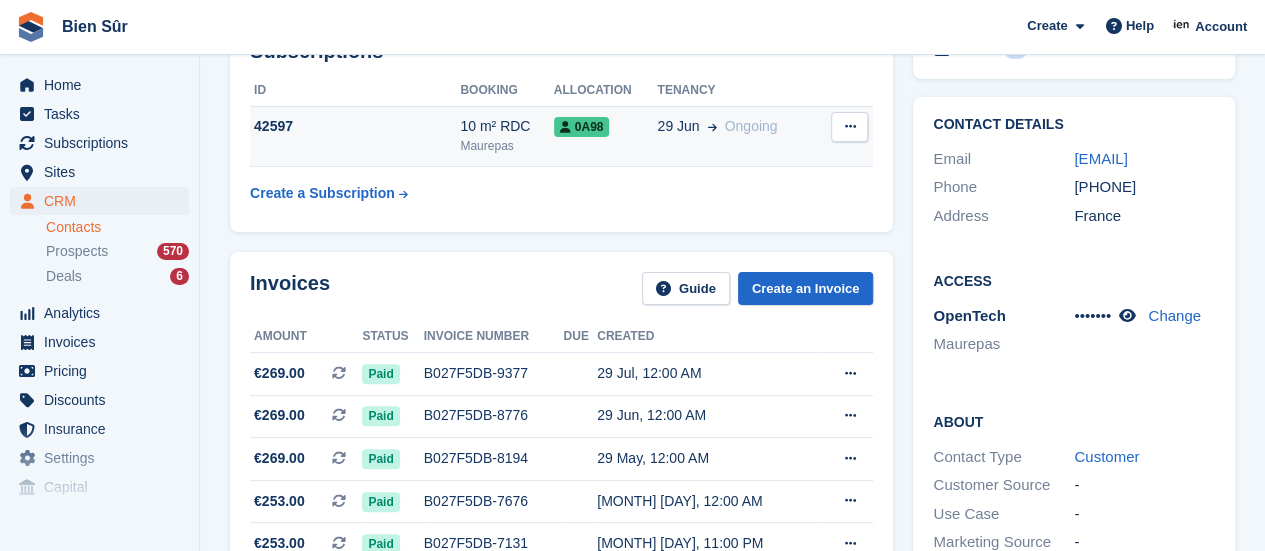 scroll, scrollTop: 0, scrollLeft: 0, axis: both 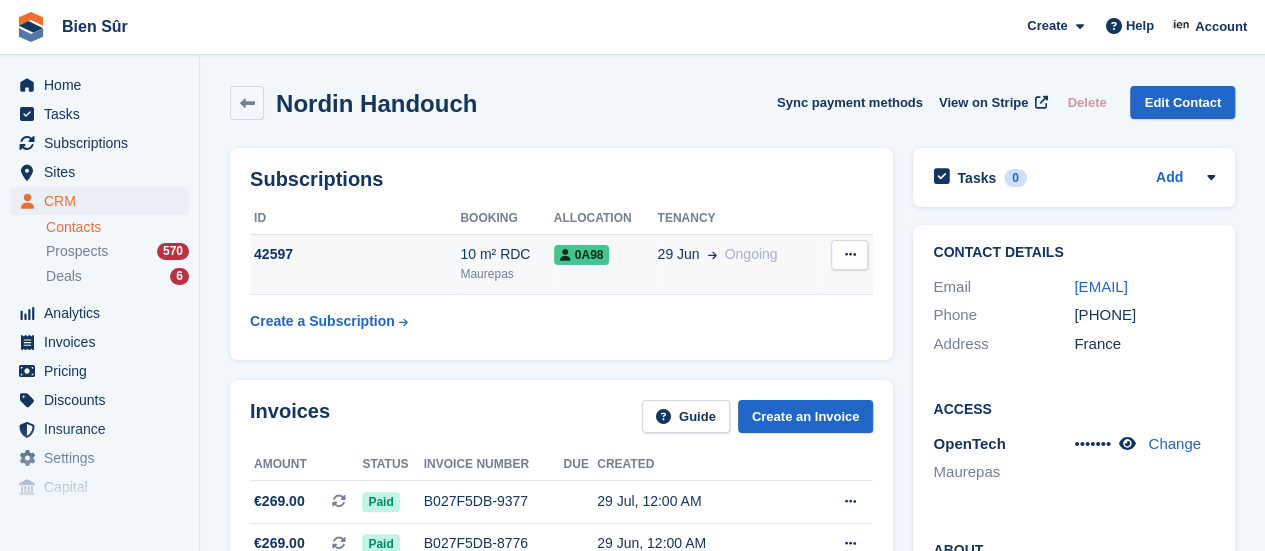 click on "42597" at bounding box center [355, 254] 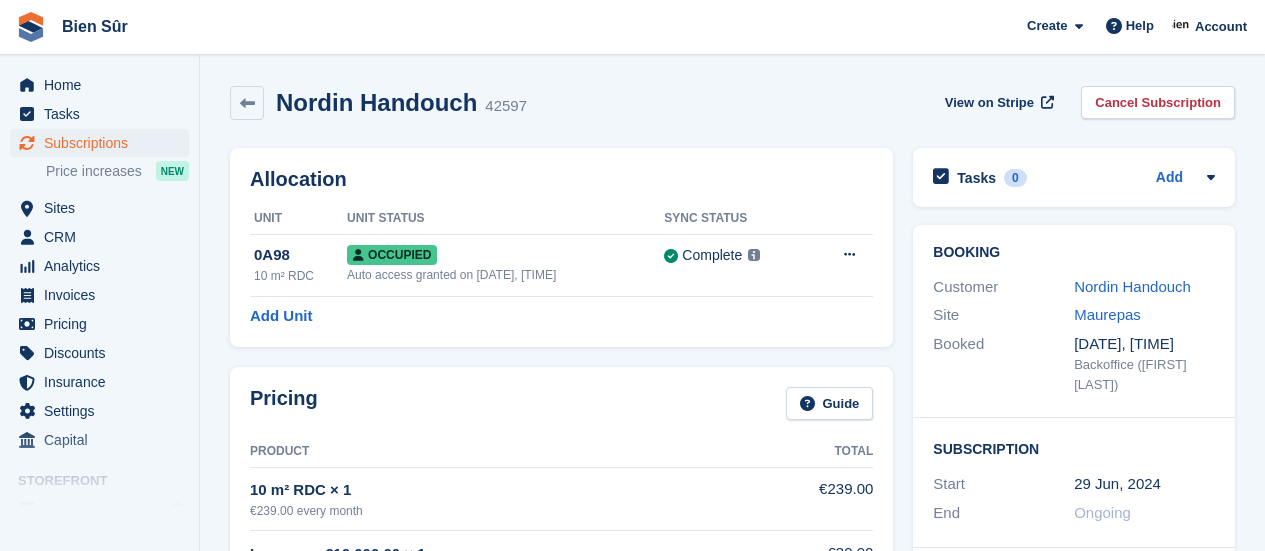 scroll, scrollTop: 0, scrollLeft: 0, axis: both 